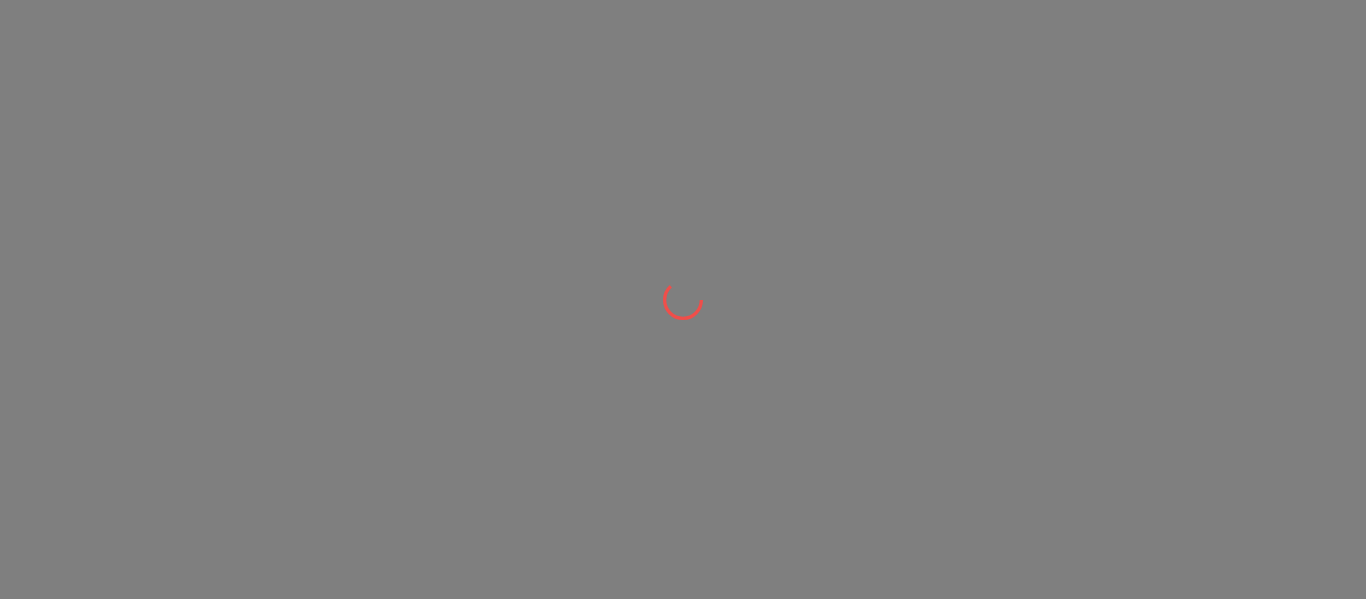 scroll, scrollTop: 0, scrollLeft: 0, axis: both 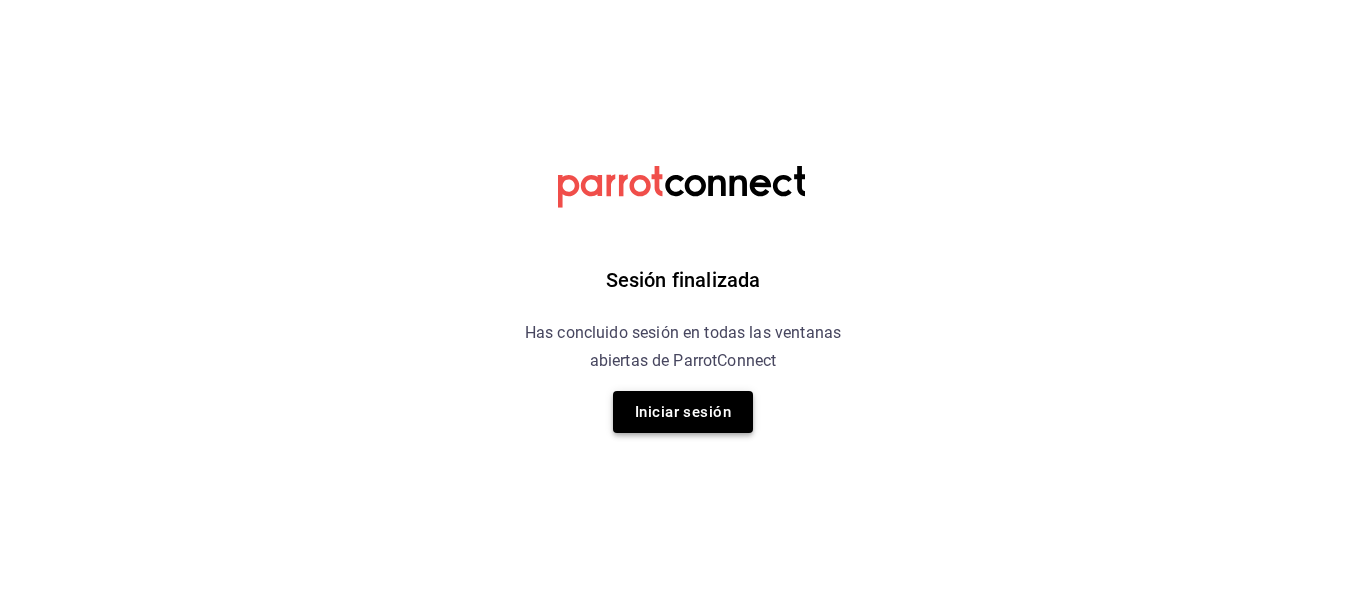click on "Iniciar sesión" at bounding box center [683, 412] 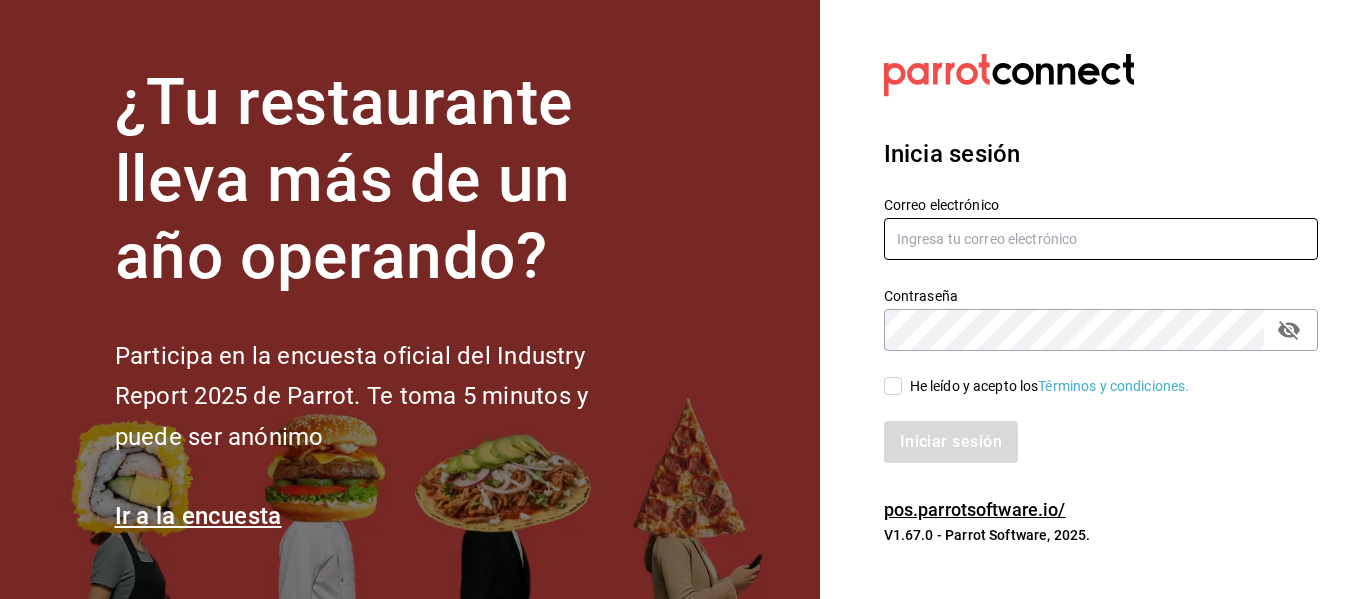 type on "[EMAIL]" 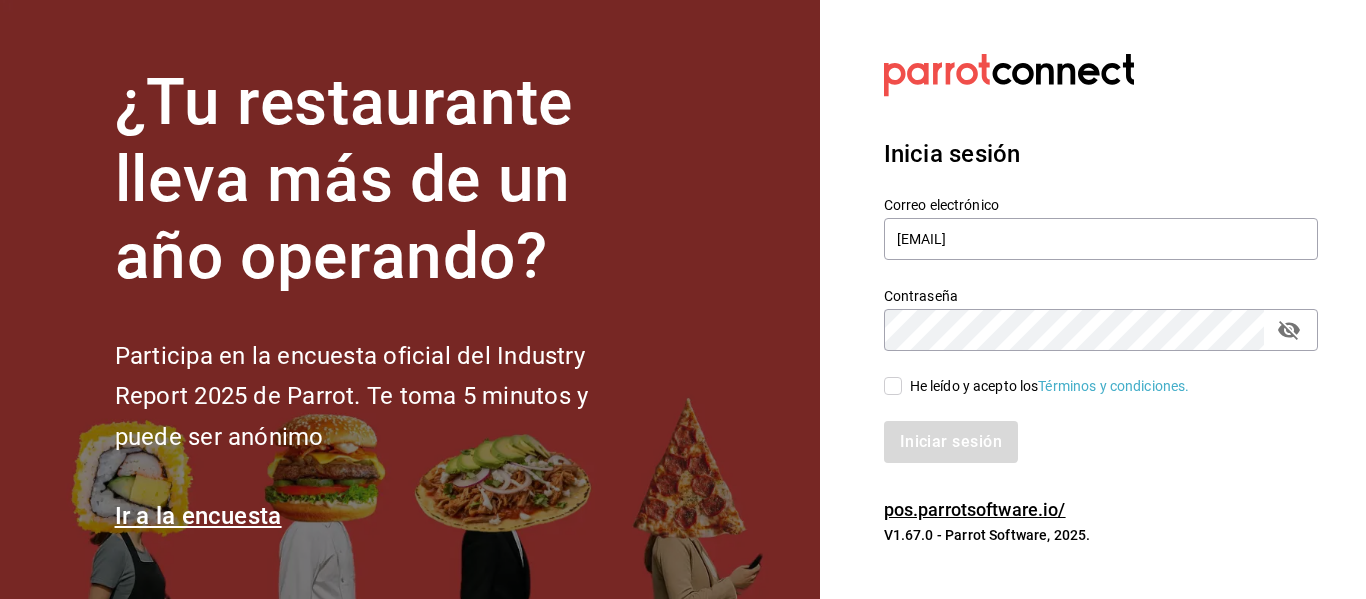 click on "He leído y acepto los  Términos y condiciones." at bounding box center (893, 386) 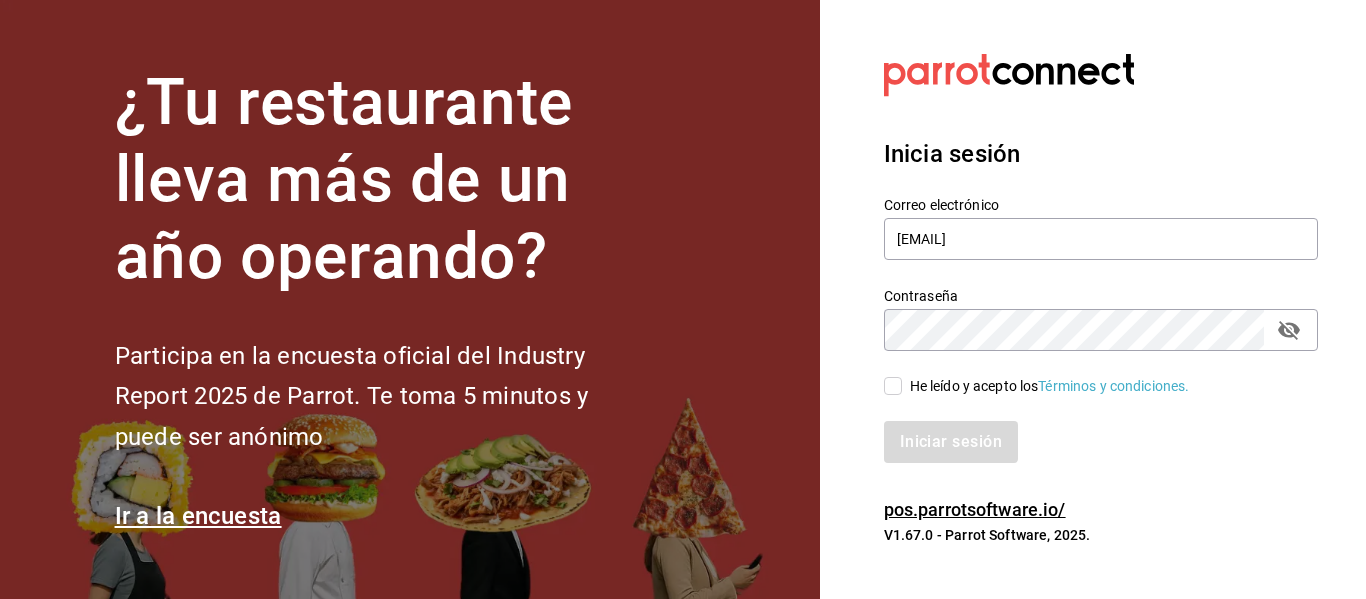 checkbox on "true" 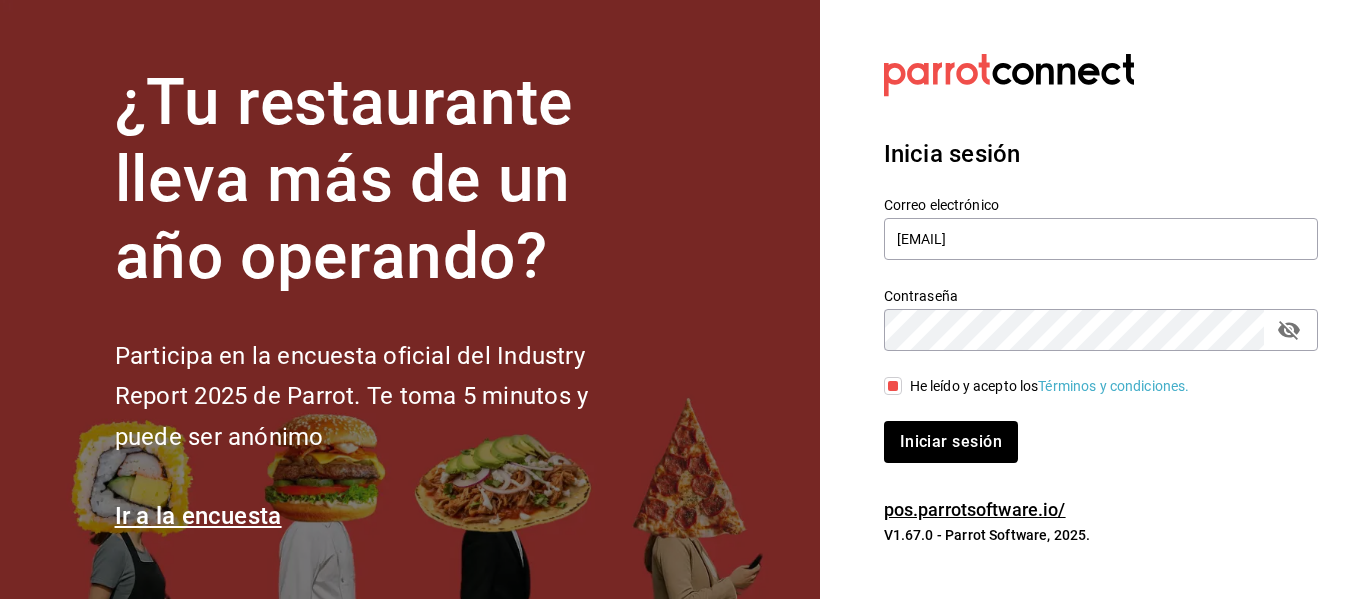 click on "Inicia sesión Correo electrónico [EMAIL] Contraseña Contraseña He leído y acepto los Términos y condiciones. Iniciar sesión" at bounding box center [1101, 299] 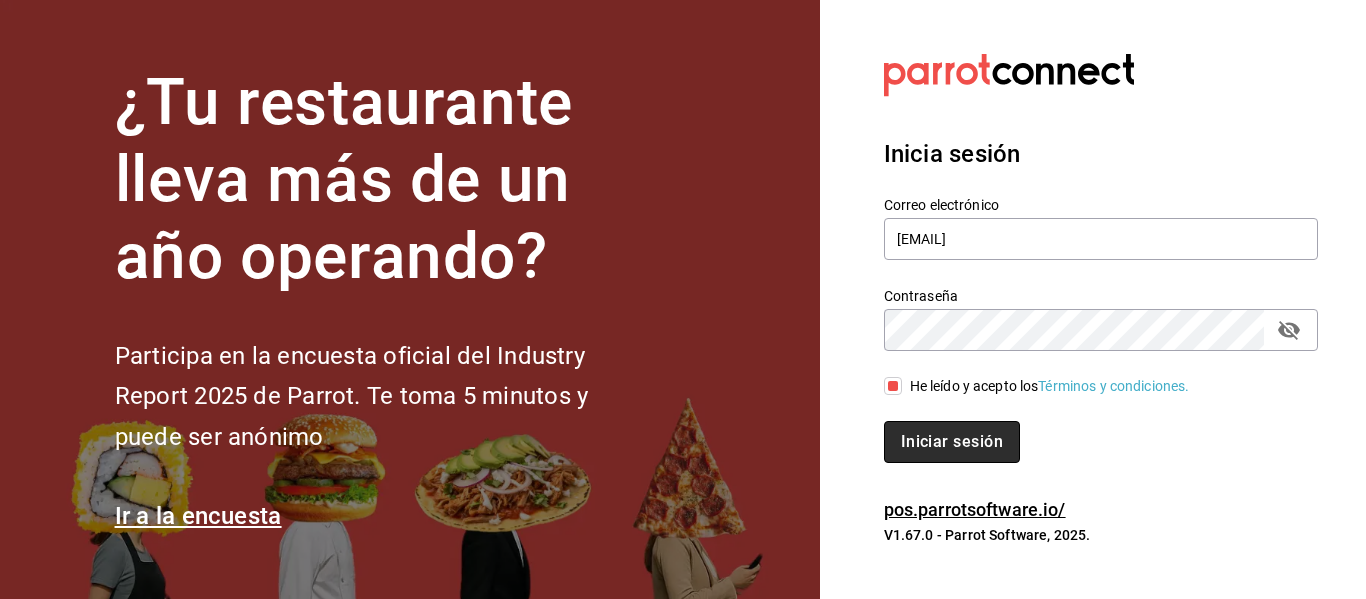 click on "Iniciar sesión" at bounding box center (952, 442) 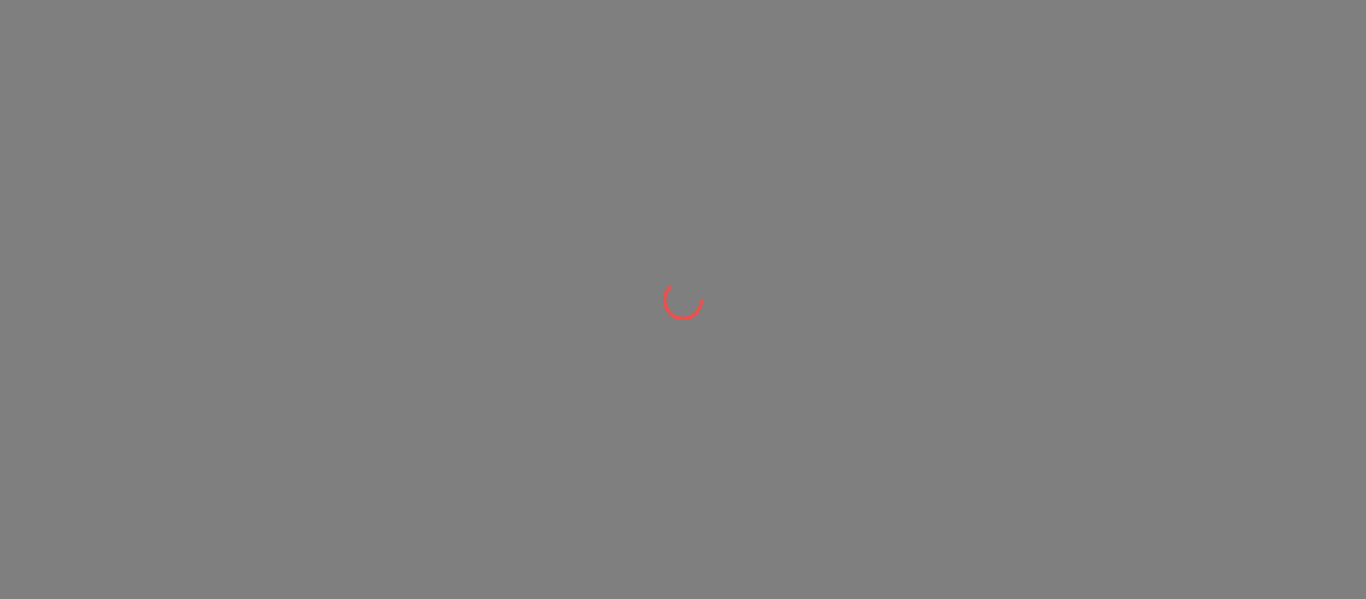scroll, scrollTop: 0, scrollLeft: 0, axis: both 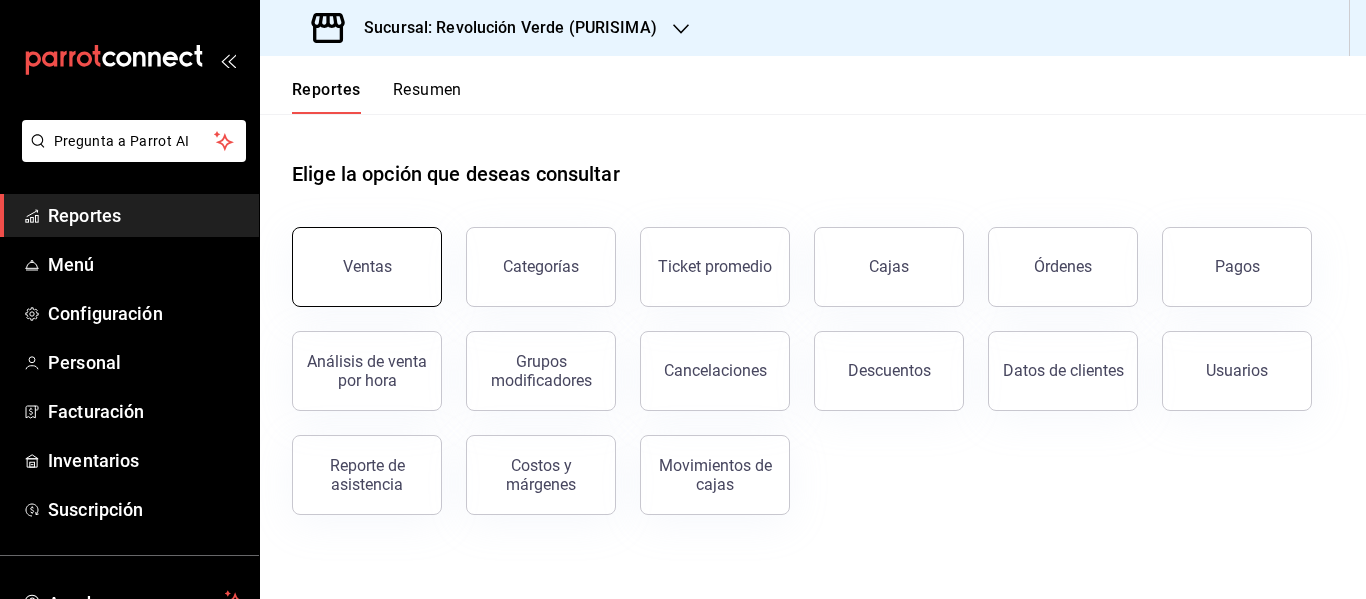 click on "Ventas" at bounding box center [367, 267] 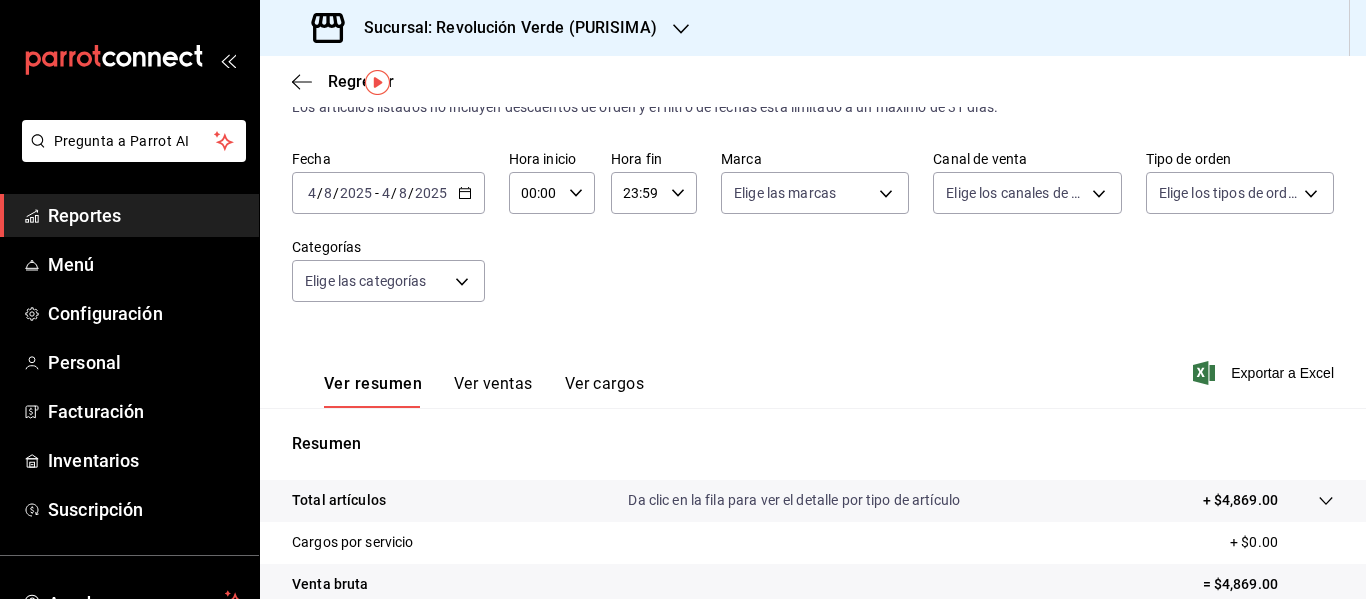 scroll, scrollTop: 36, scrollLeft: 0, axis: vertical 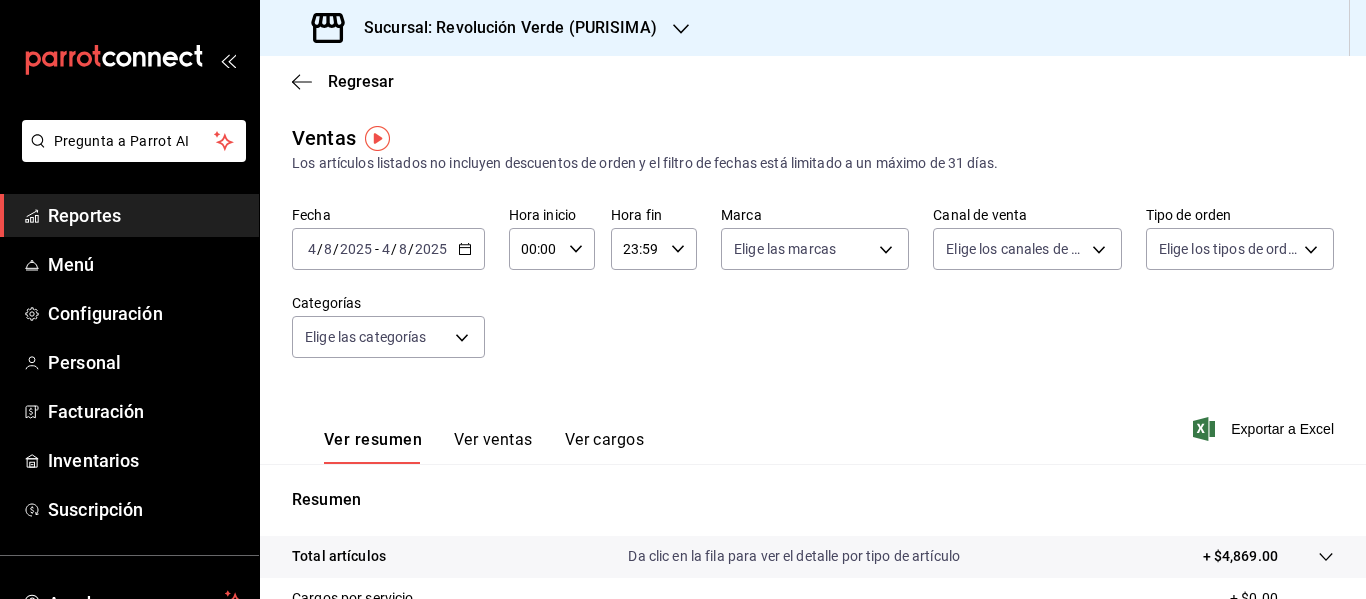 click on "Sucursal: Revolución Verde (PURISIMA)" at bounding box center [502, 28] 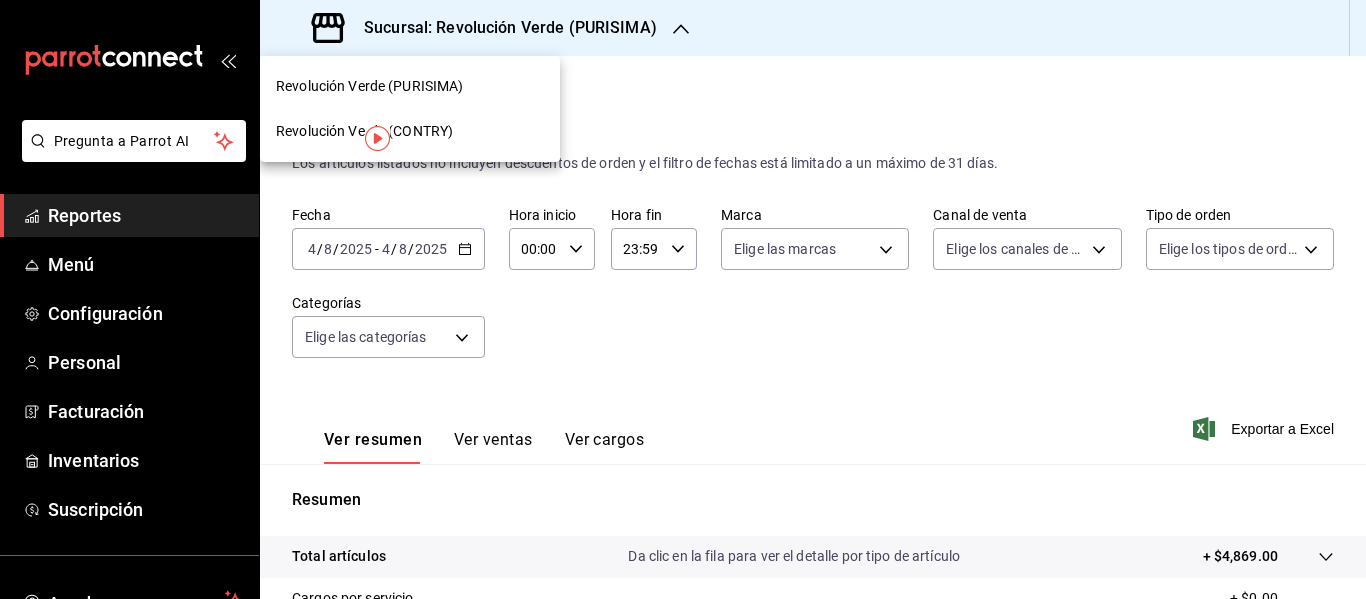 click on "Revolución Verde (CONTRY)" at bounding box center (410, 131) 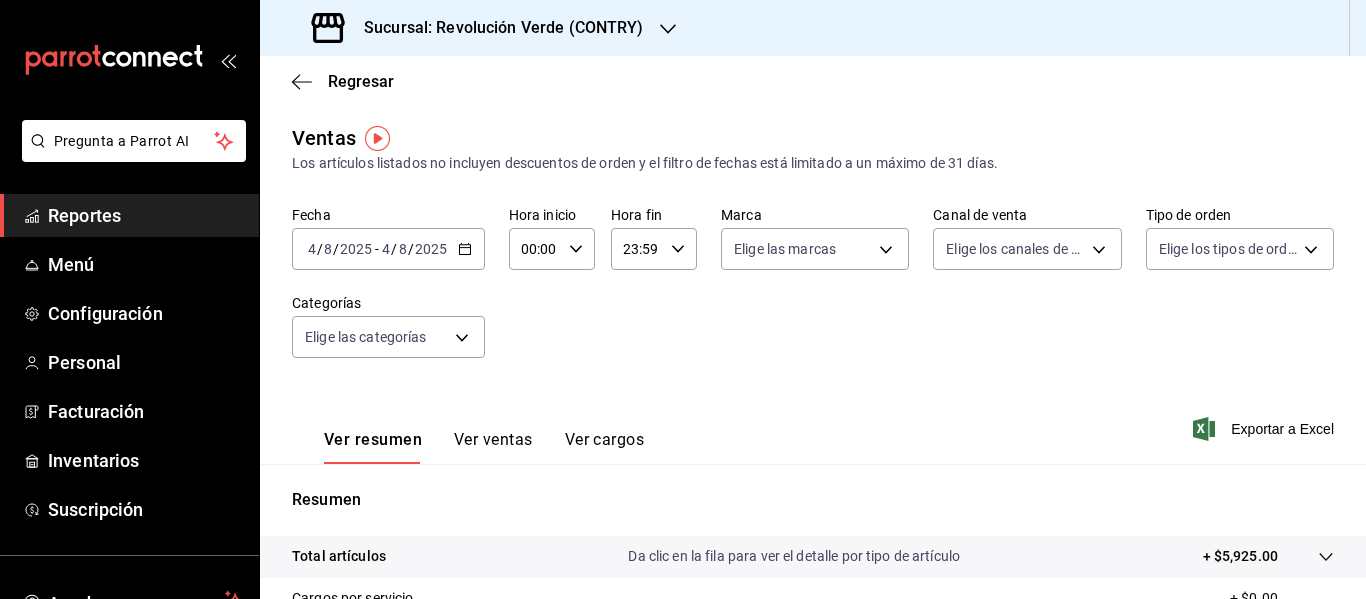click on "Sucursal: Revolución Verde (CONTRY)" at bounding box center [496, 28] 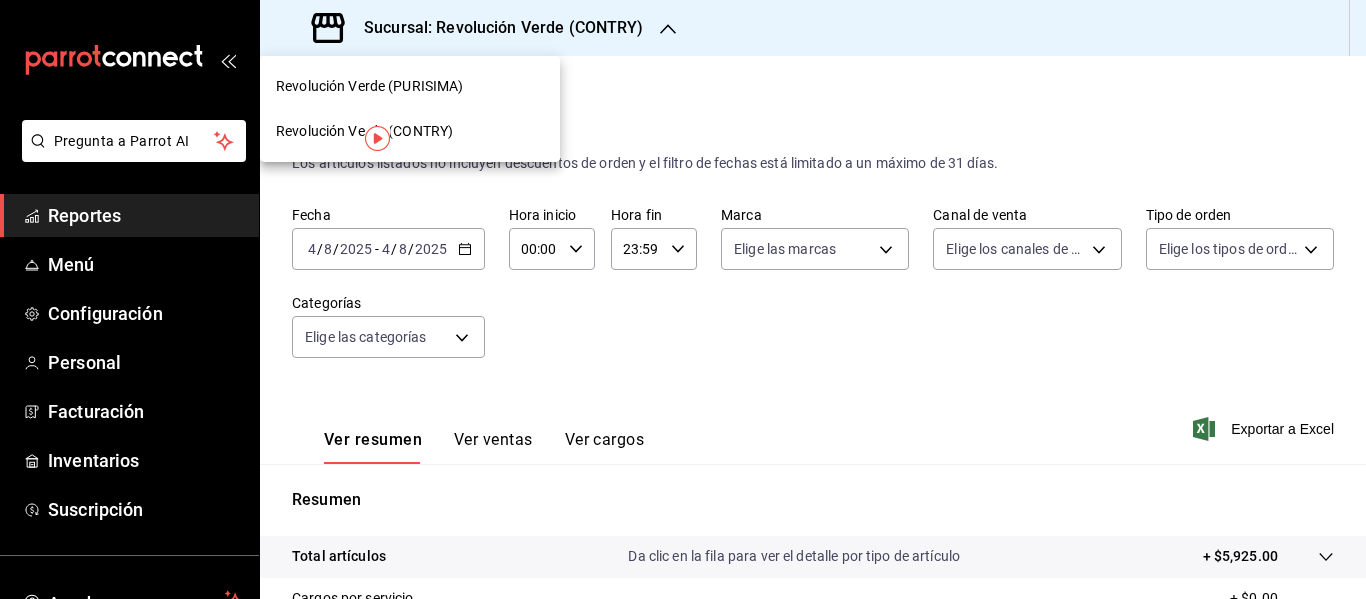 click at bounding box center (683, 299) 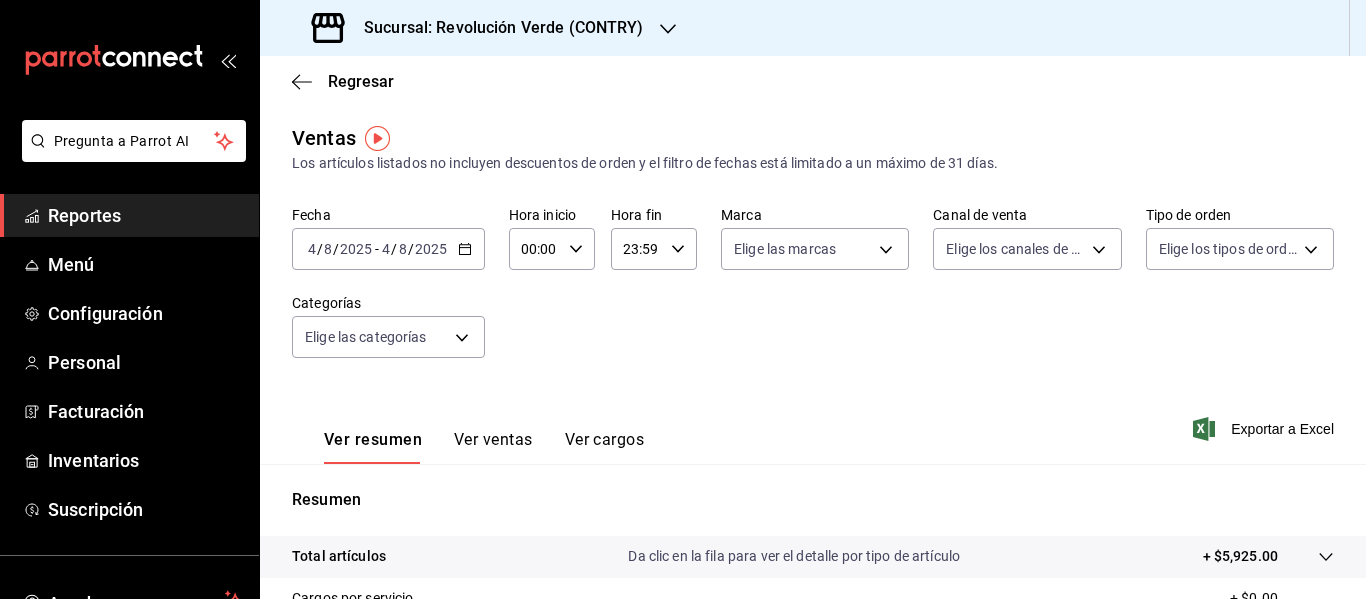 click on "2025" at bounding box center [431, 249] 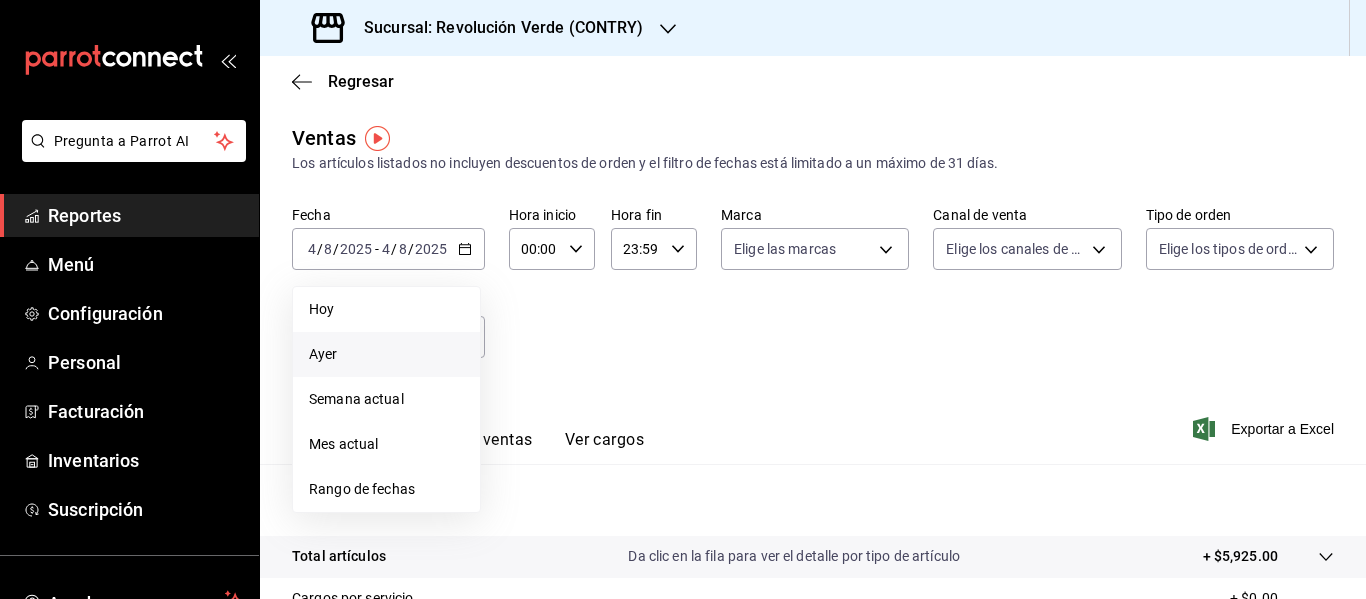 click on "Ayer" at bounding box center [386, 354] 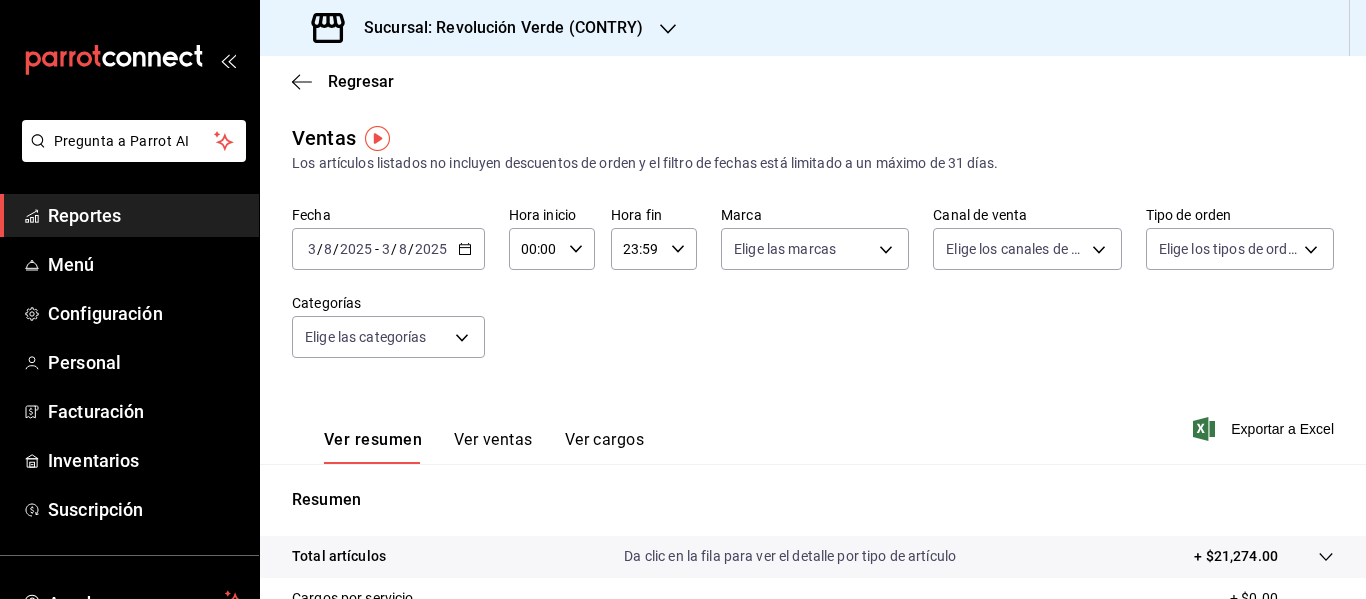 click on "Sucursal: Revolución Verde (CONTRY)" at bounding box center [480, 28] 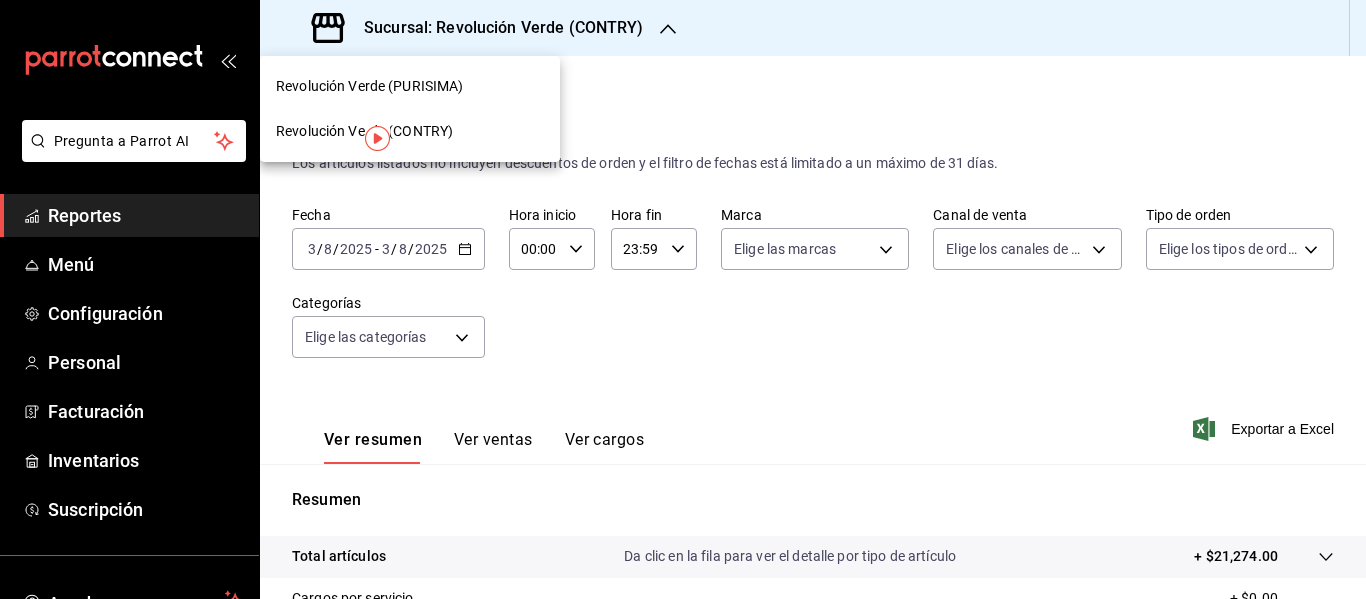 click on "Revolución Verde (PURISIMA)" at bounding box center (410, 86) 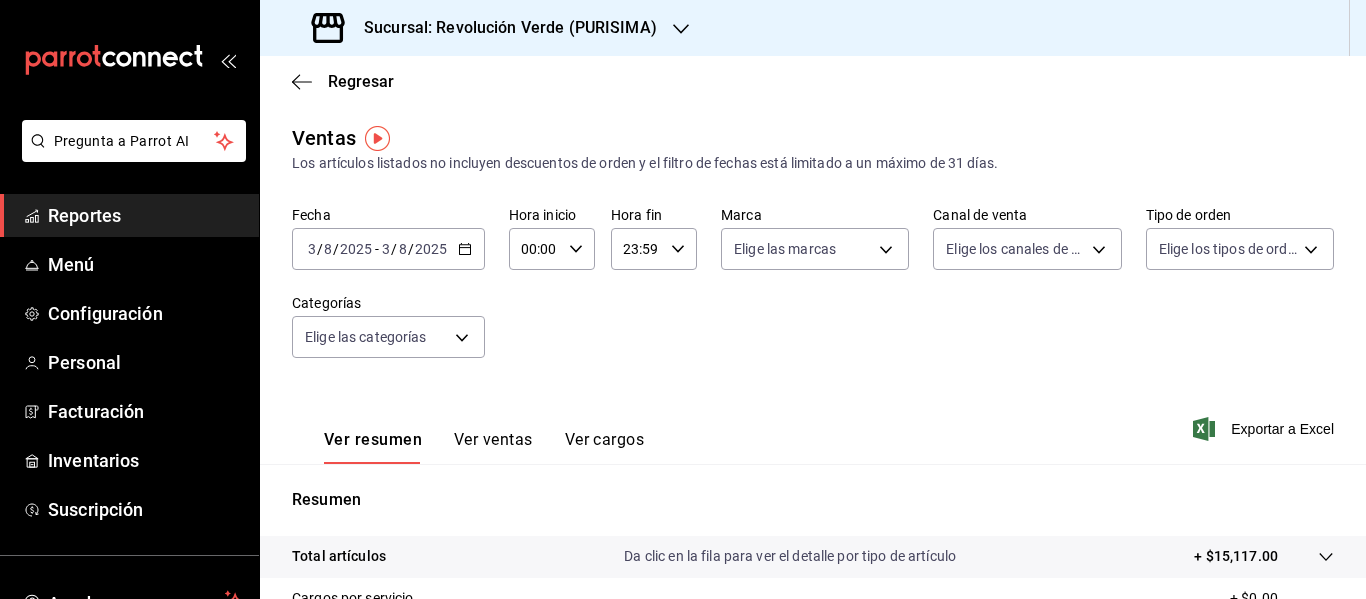 click on "Regresar" at bounding box center (813, 81) 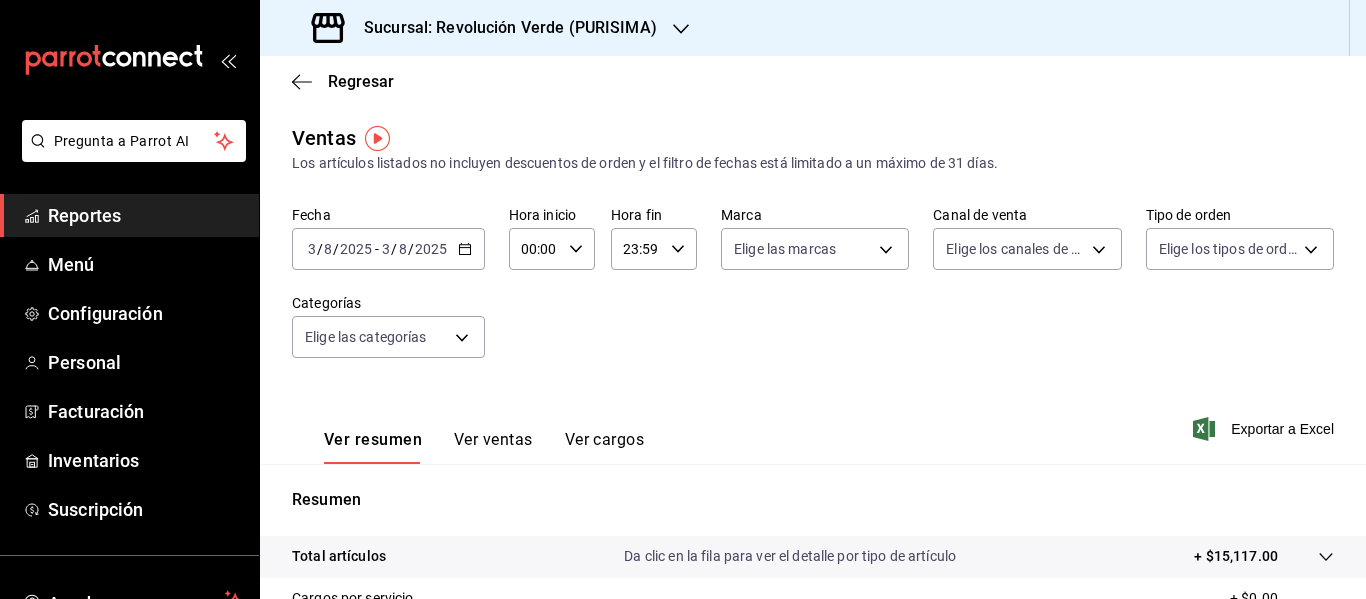 click on "Sucursal: Revolución Verde (PURISIMA)" at bounding box center [502, 28] 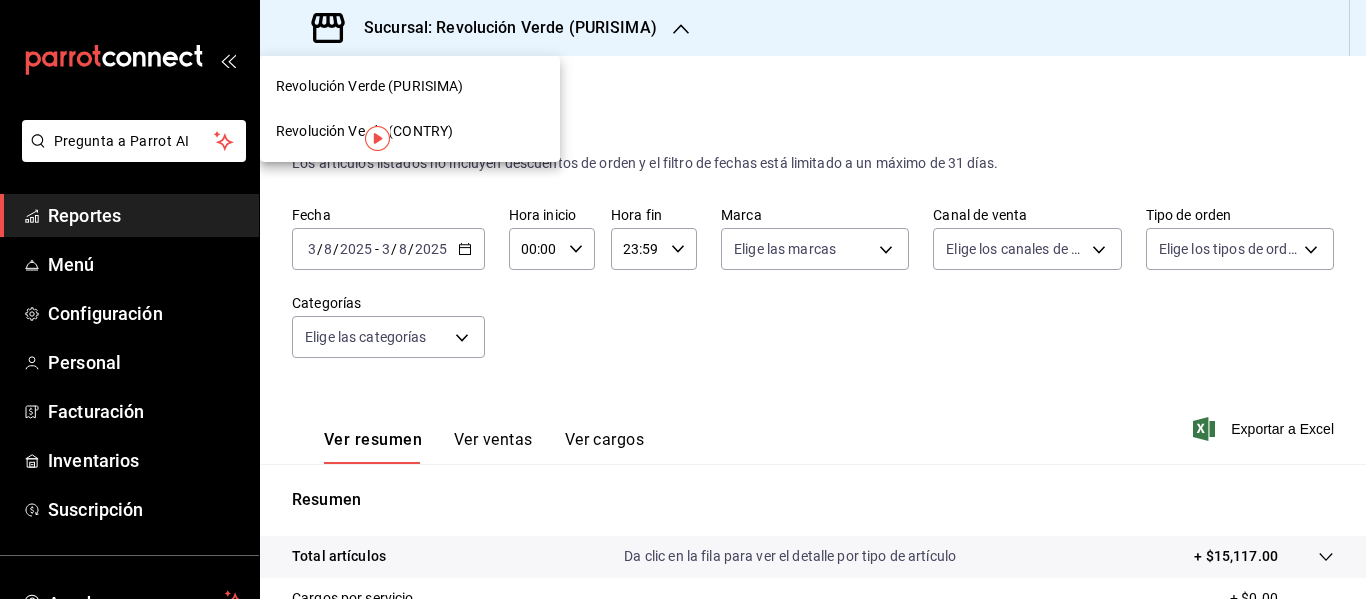 click at bounding box center (683, 299) 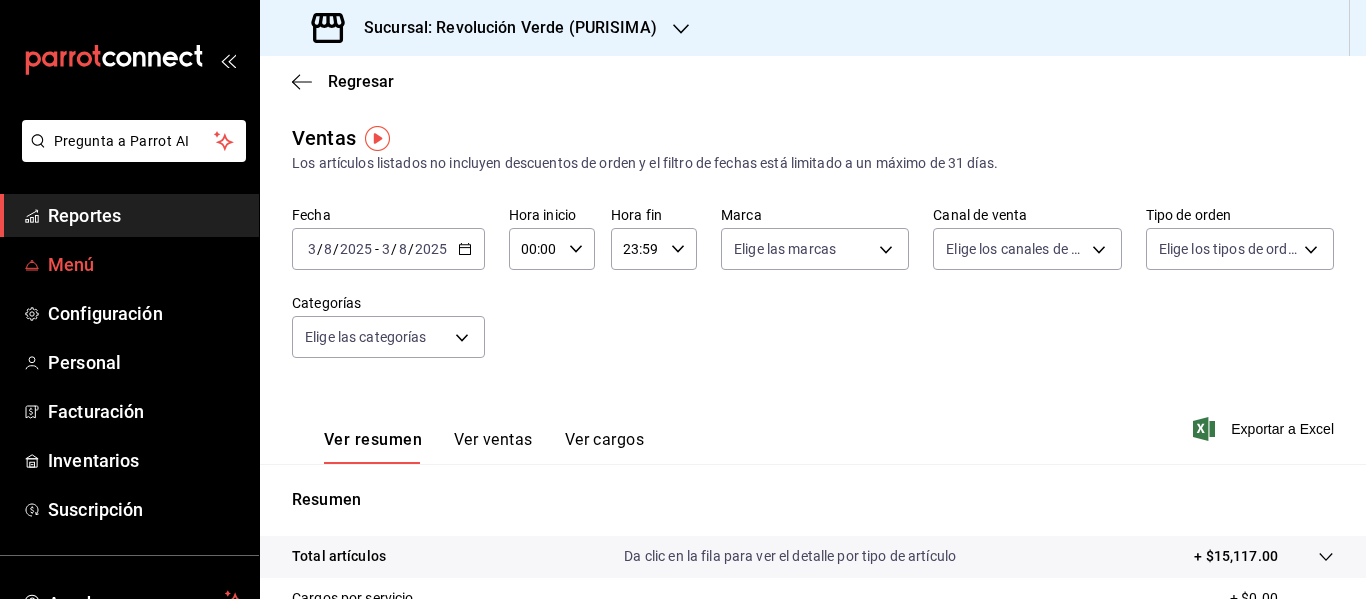 click on "Menú" at bounding box center (145, 264) 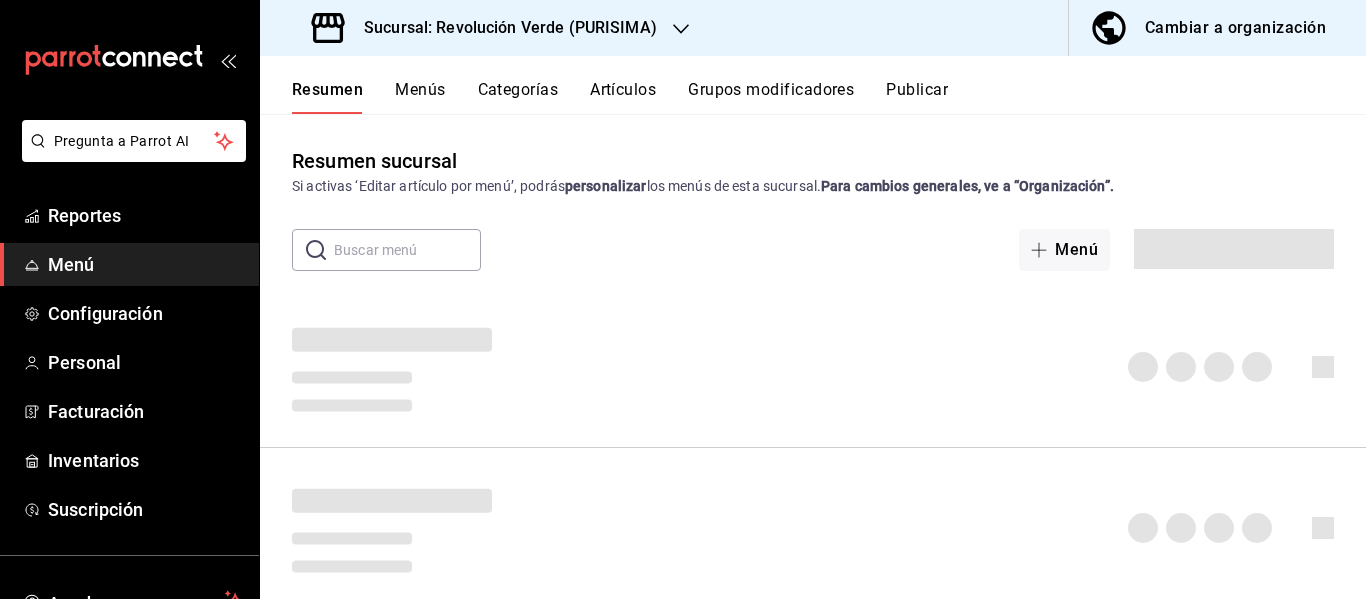 click on "Cambiar a organización" at bounding box center [1209, 28] 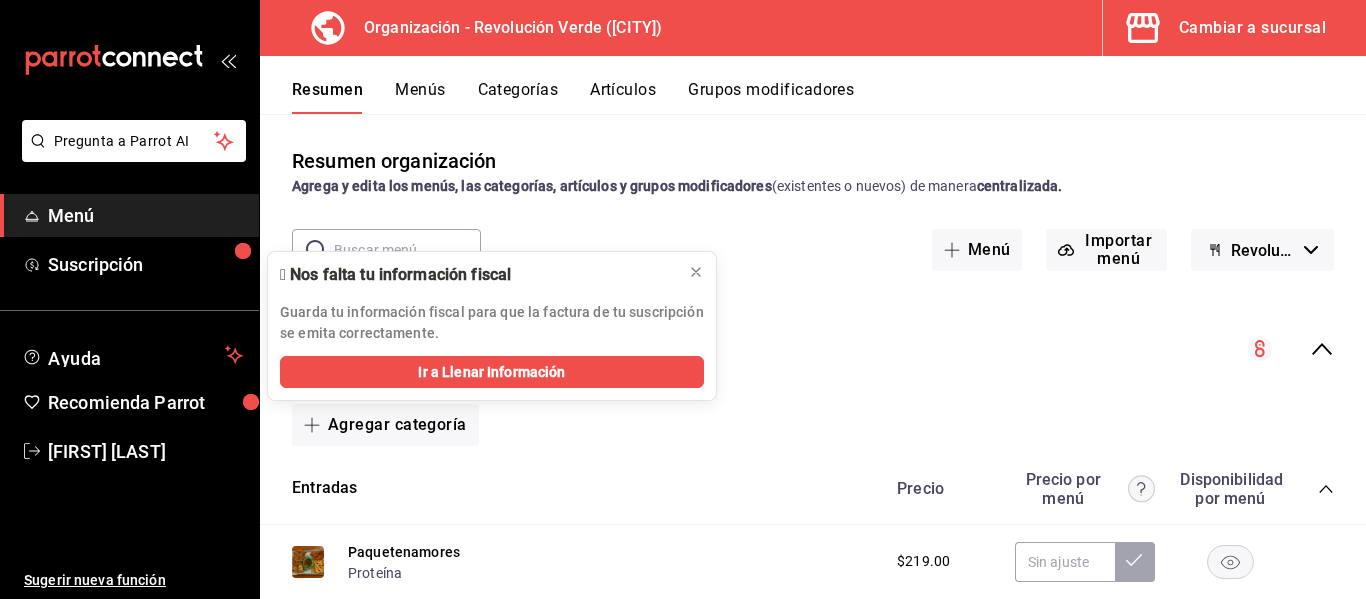 click on "Resumen Menús Categorías Artículos Grupos modificadores" at bounding box center [813, 85] 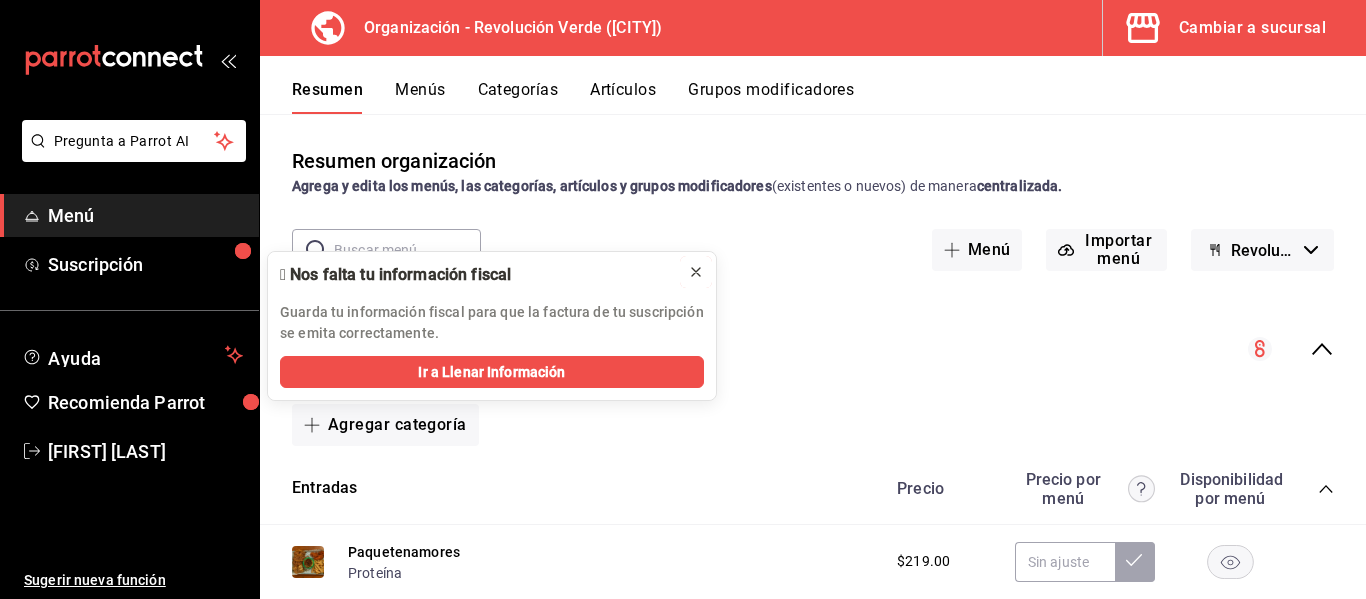 click 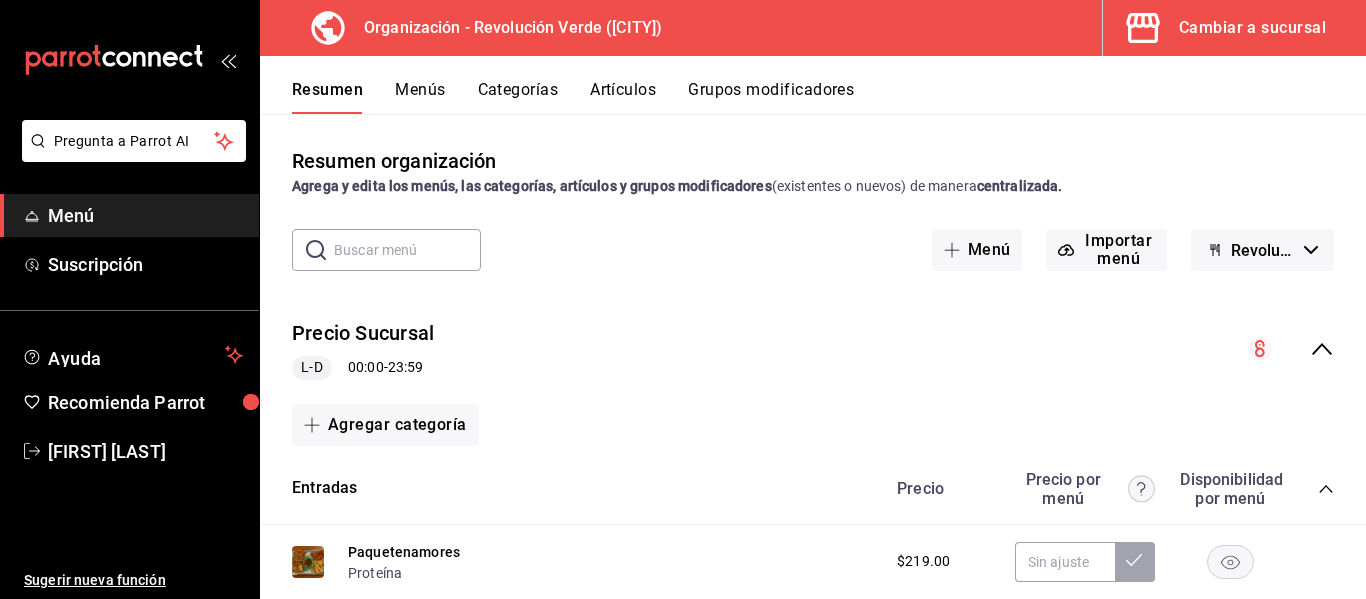 click on "Artículos" at bounding box center (623, 97) 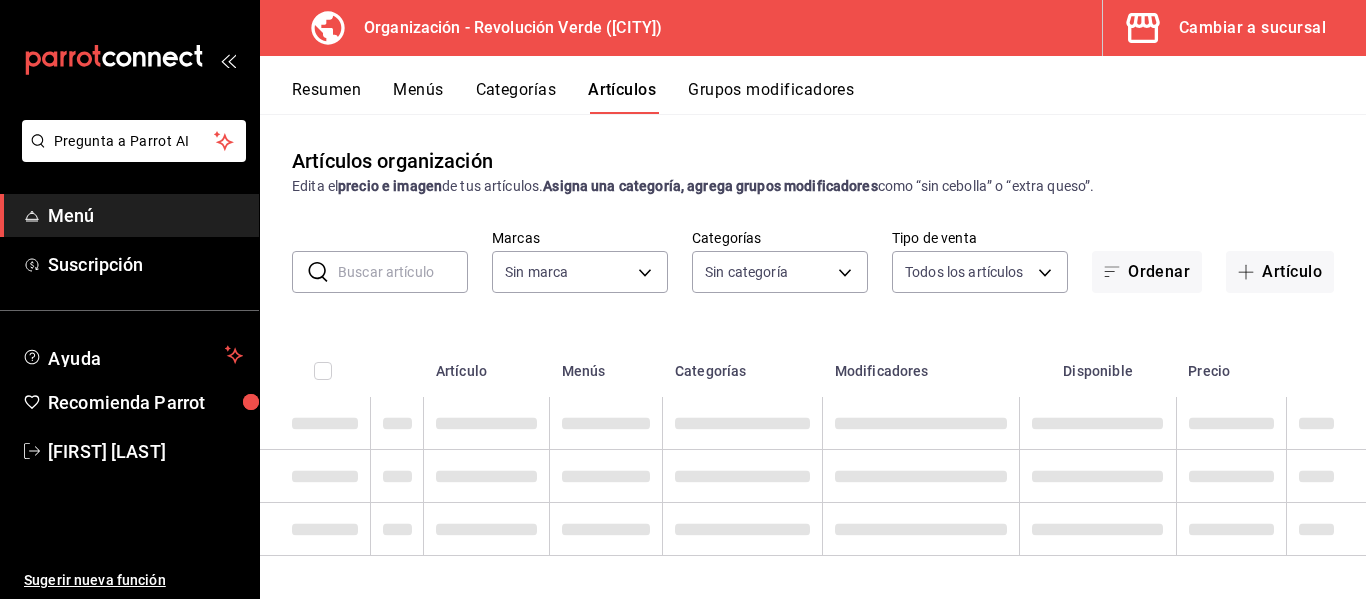 type on "[UUID]" 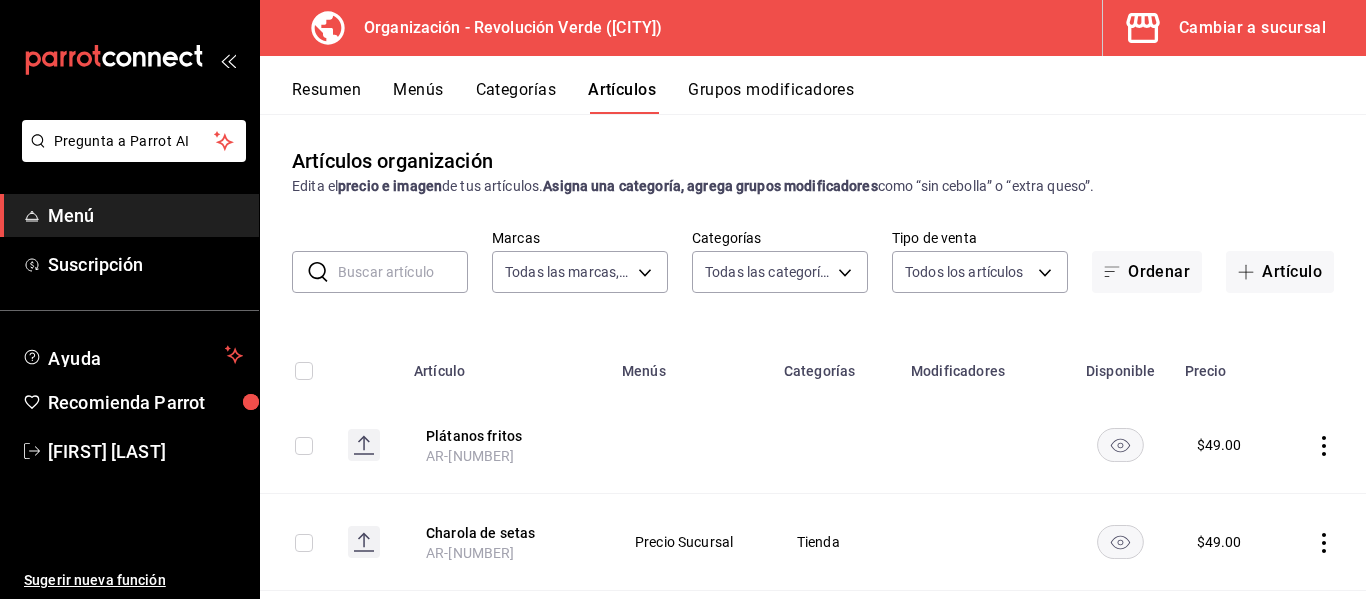 type on "[UUID],[UUID],[UUID],[UUID],[UUID],[UUID],[UUID],[UUID],[UUID],[UUID],[UUID]" 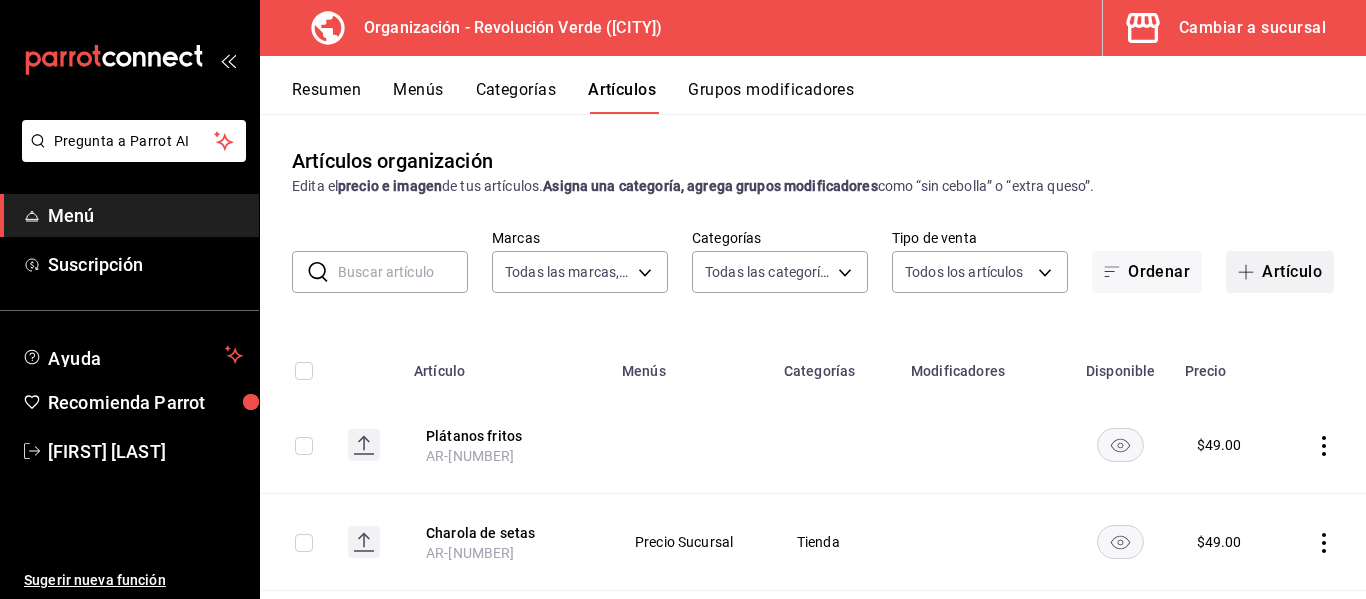 click on "Artículo" at bounding box center (1280, 272) 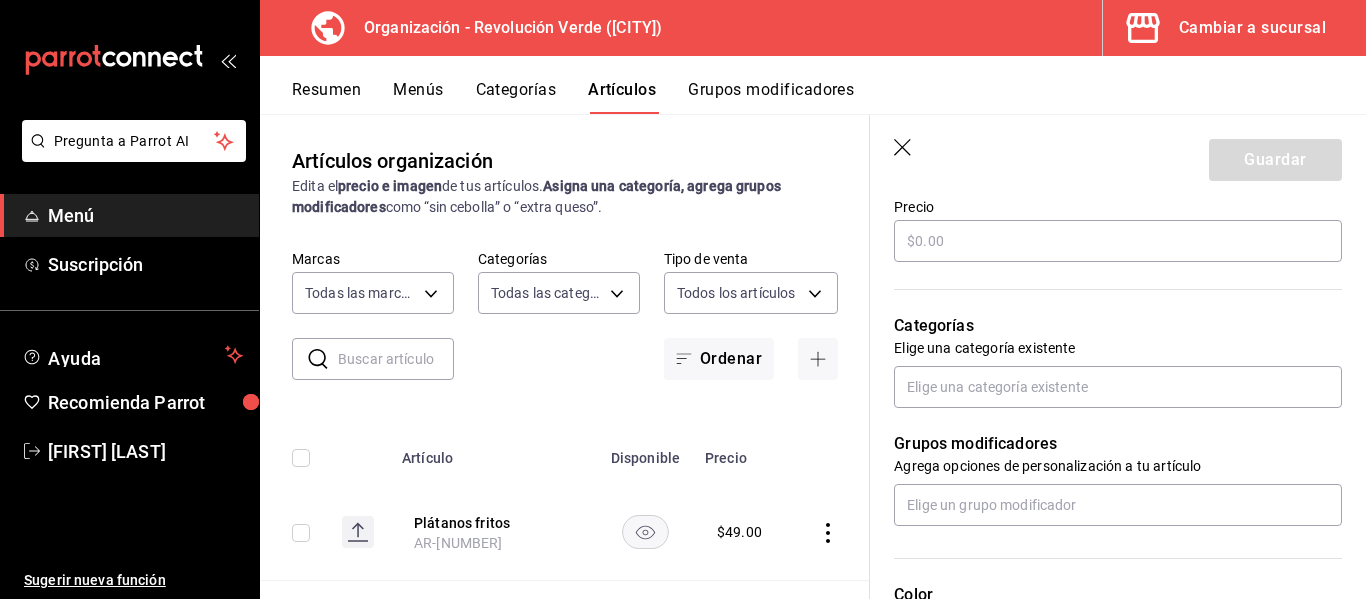 scroll, scrollTop: 616, scrollLeft: 0, axis: vertical 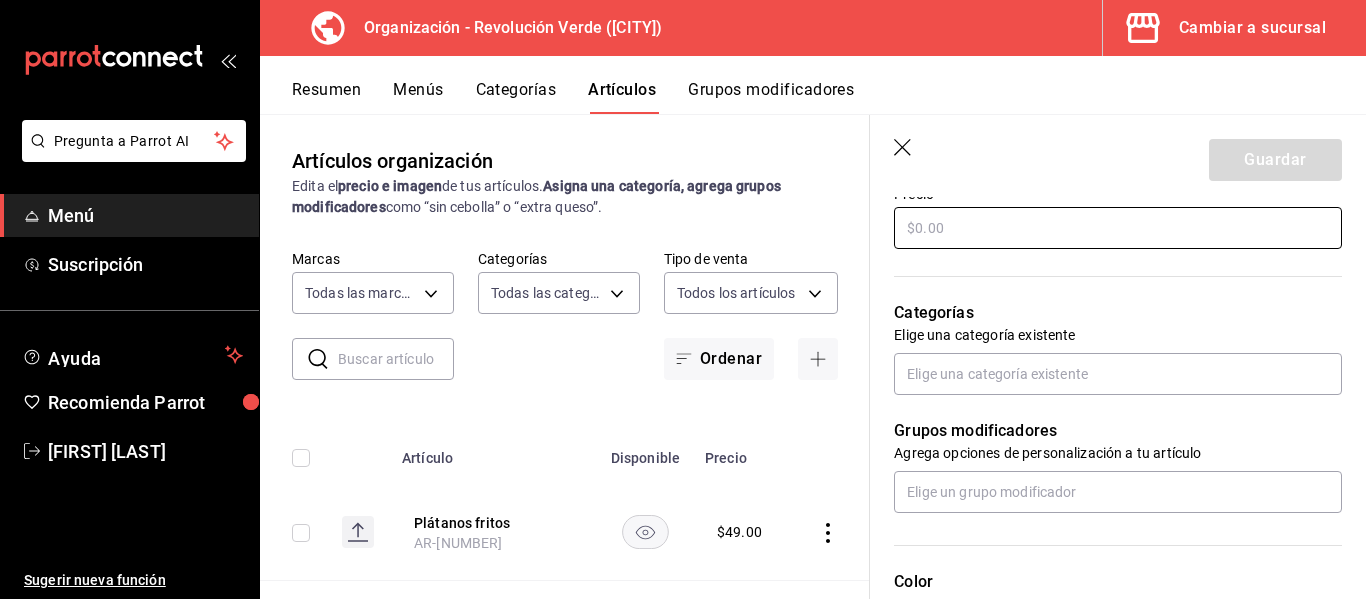 type on "Proteína en polvo 500g" 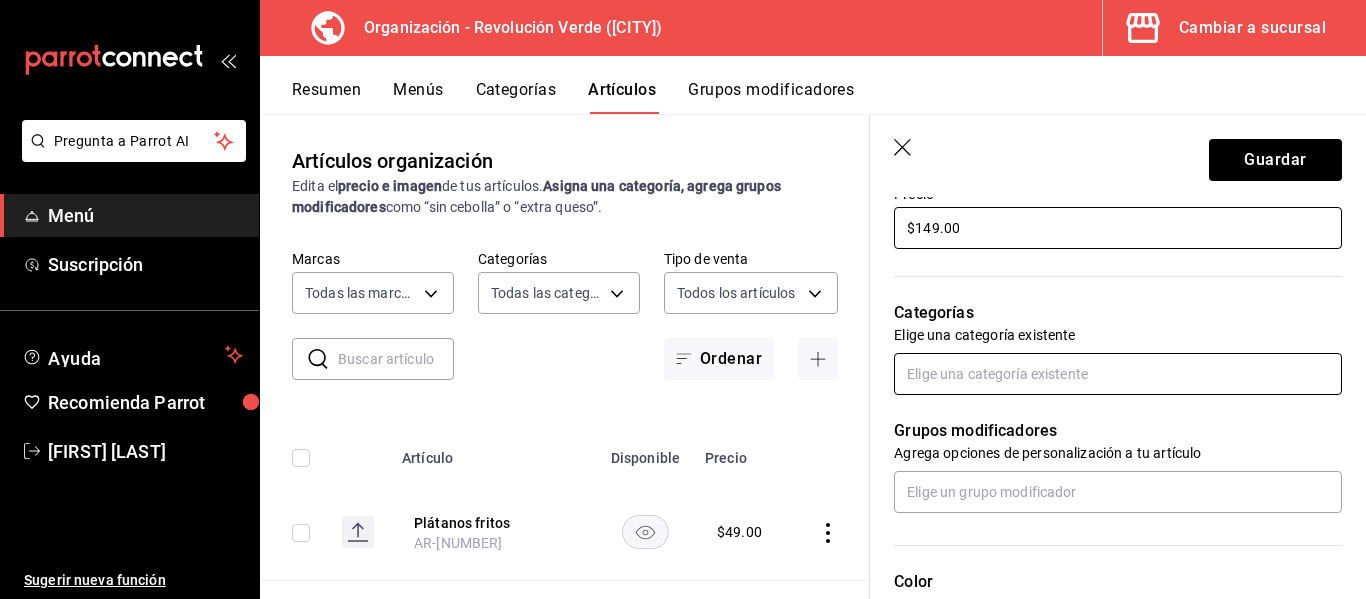 type on "$149.00" 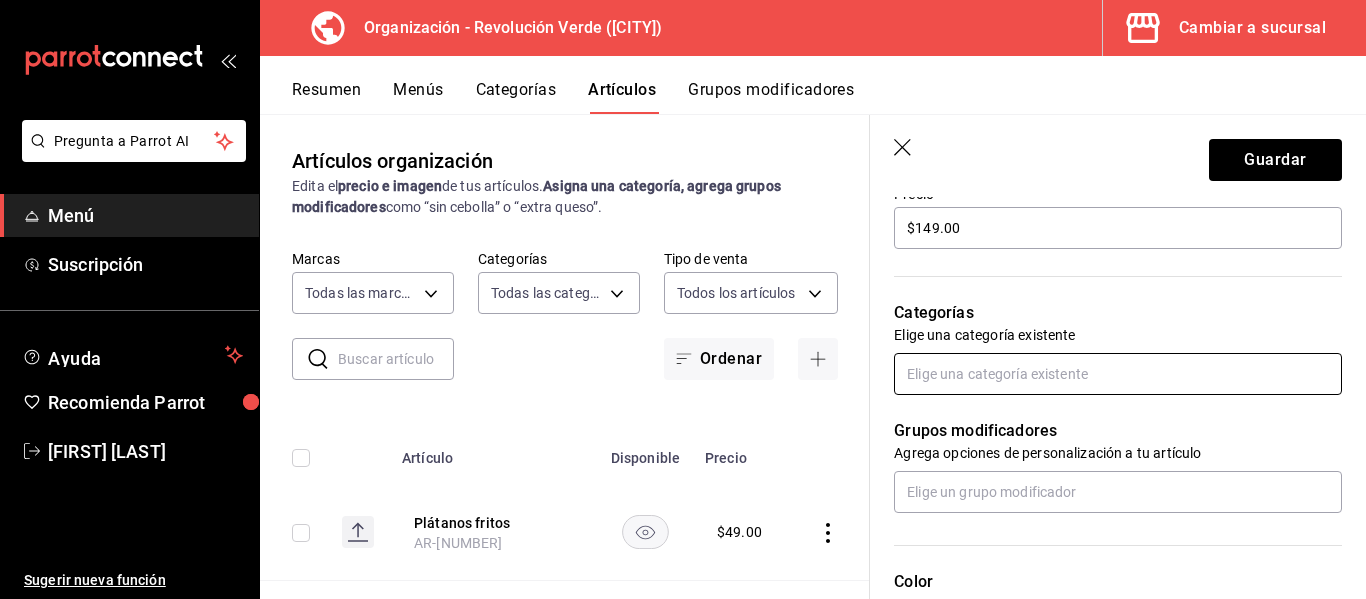 click at bounding box center [1118, 374] 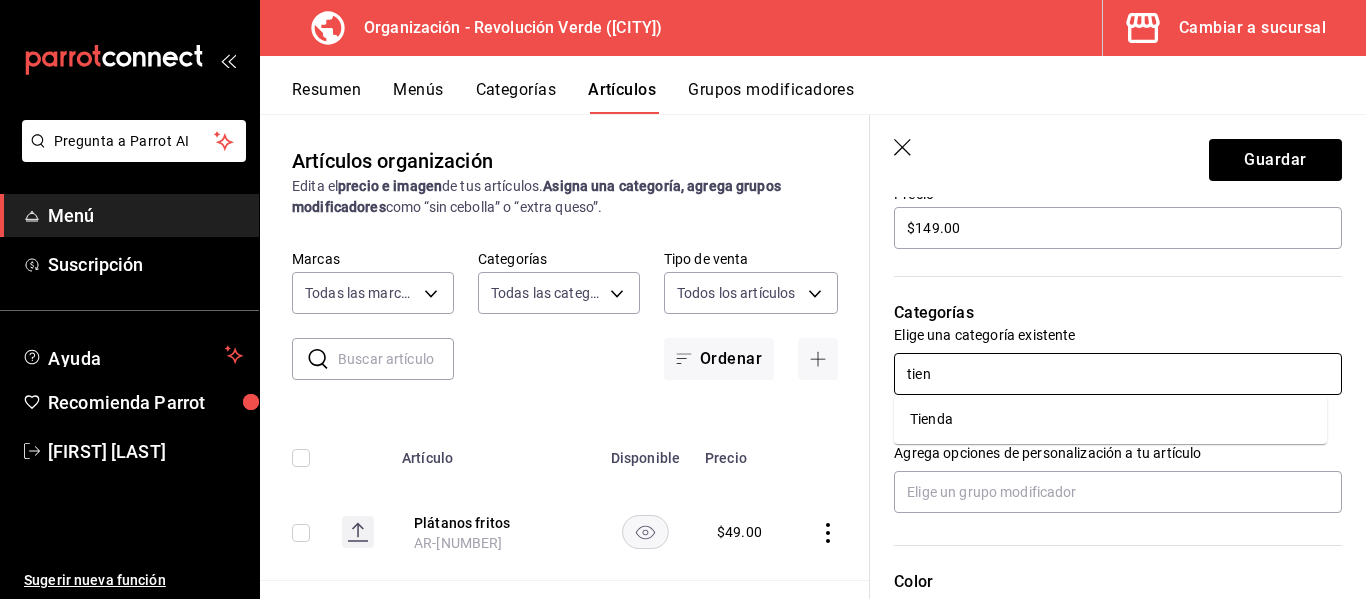 type on "tiend" 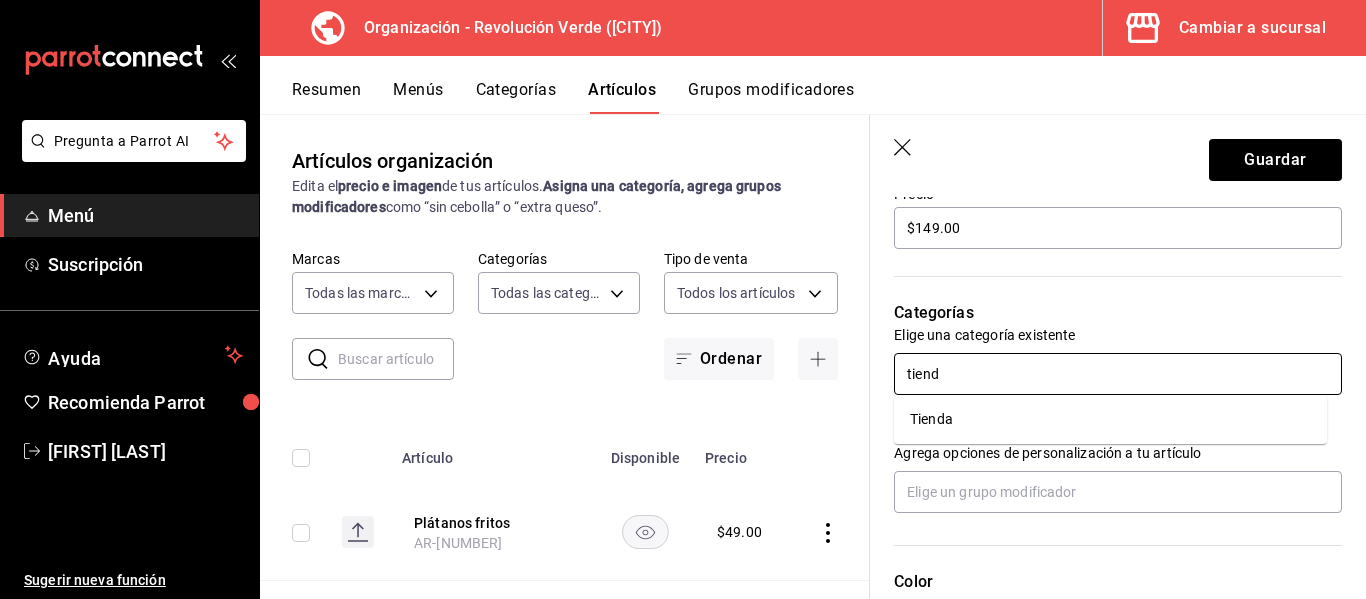 click on "Tienda" at bounding box center (1110, 419) 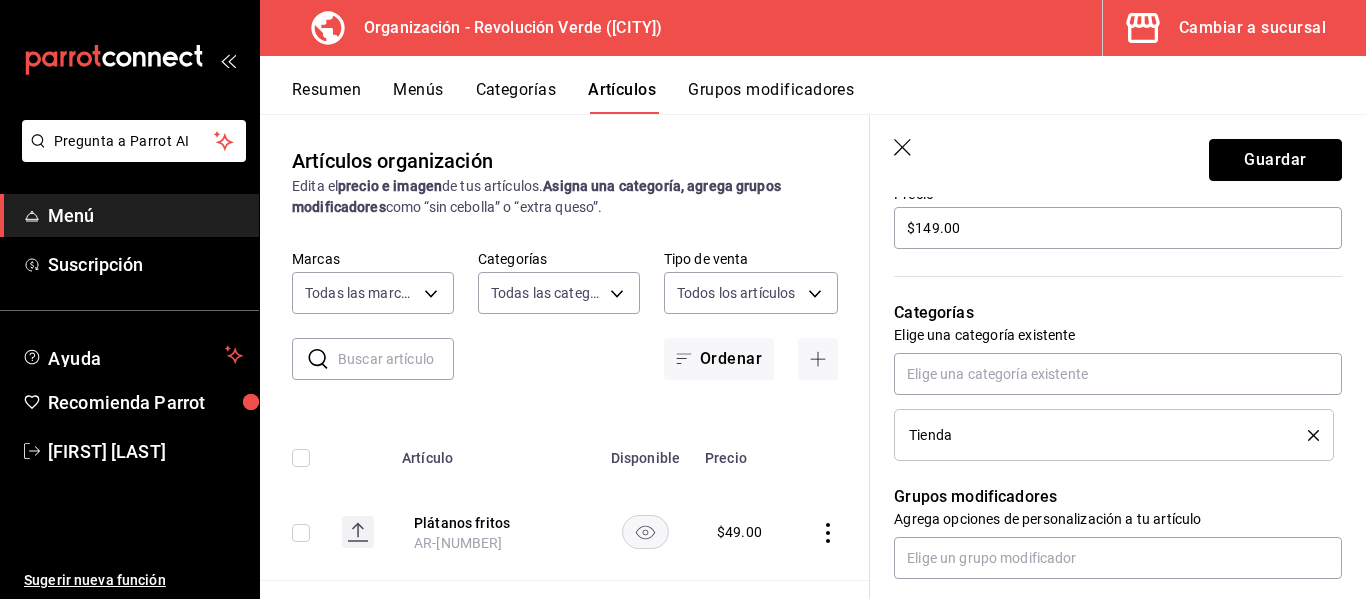 click on "Guardar" at bounding box center [1275, 160] 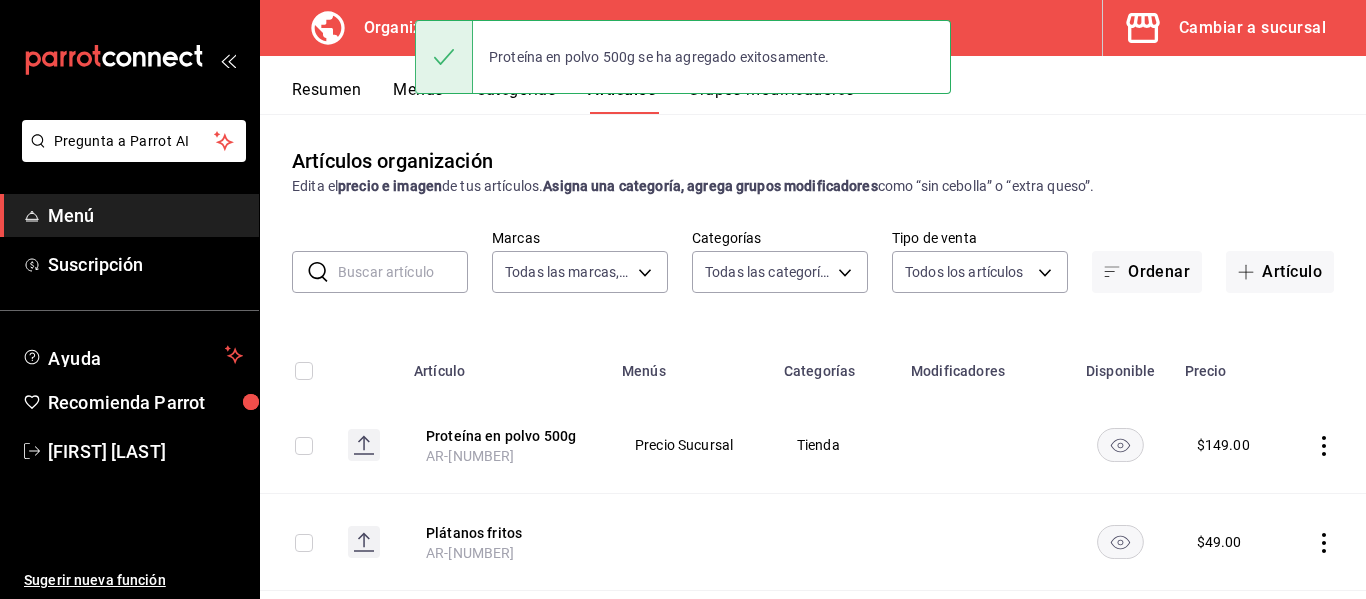 scroll, scrollTop: 0, scrollLeft: 0, axis: both 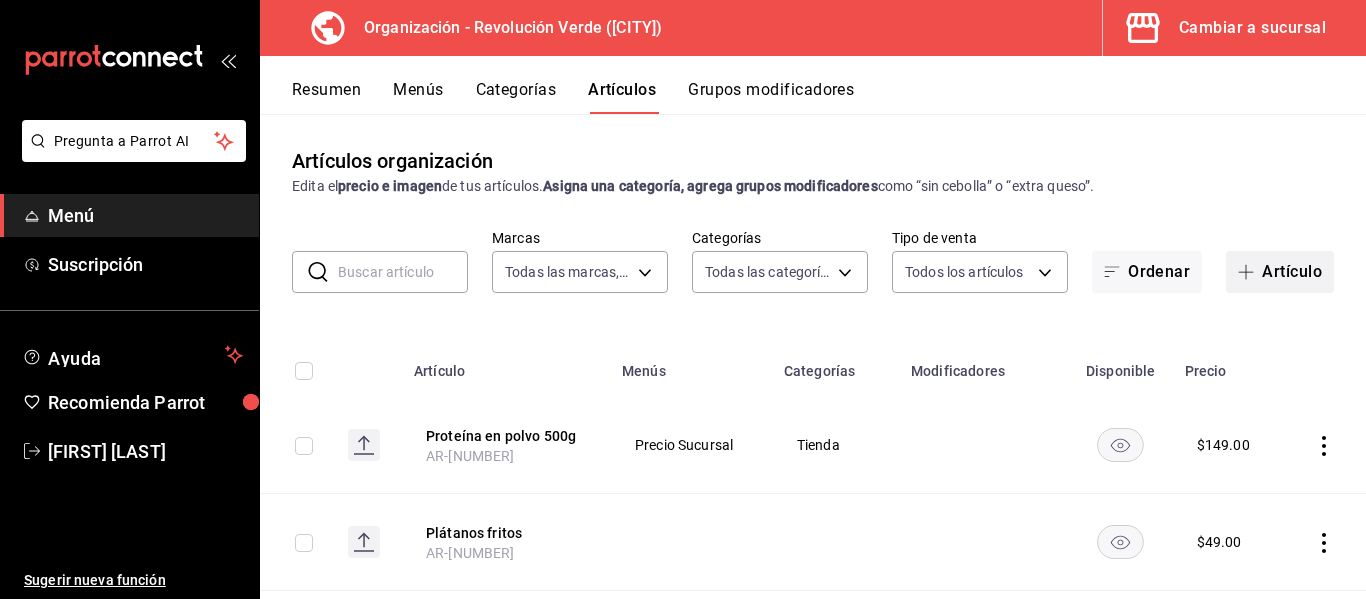 click on "Artículo" at bounding box center (1280, 272) 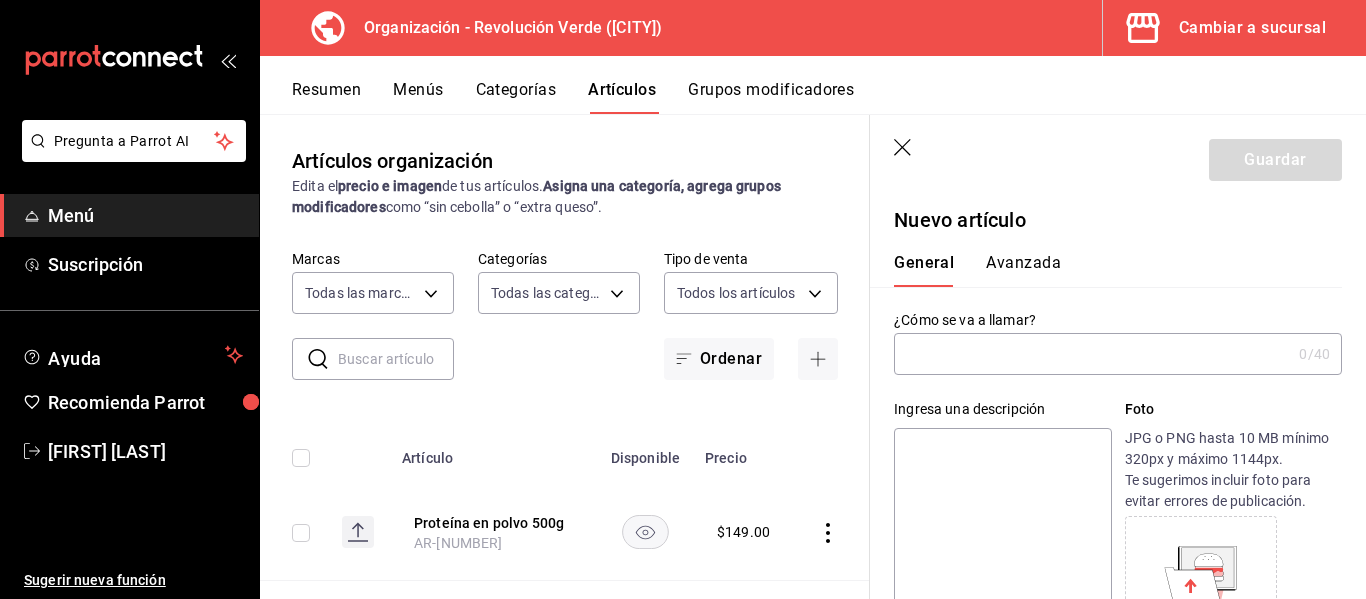 click at bounding box center [1092, 354] 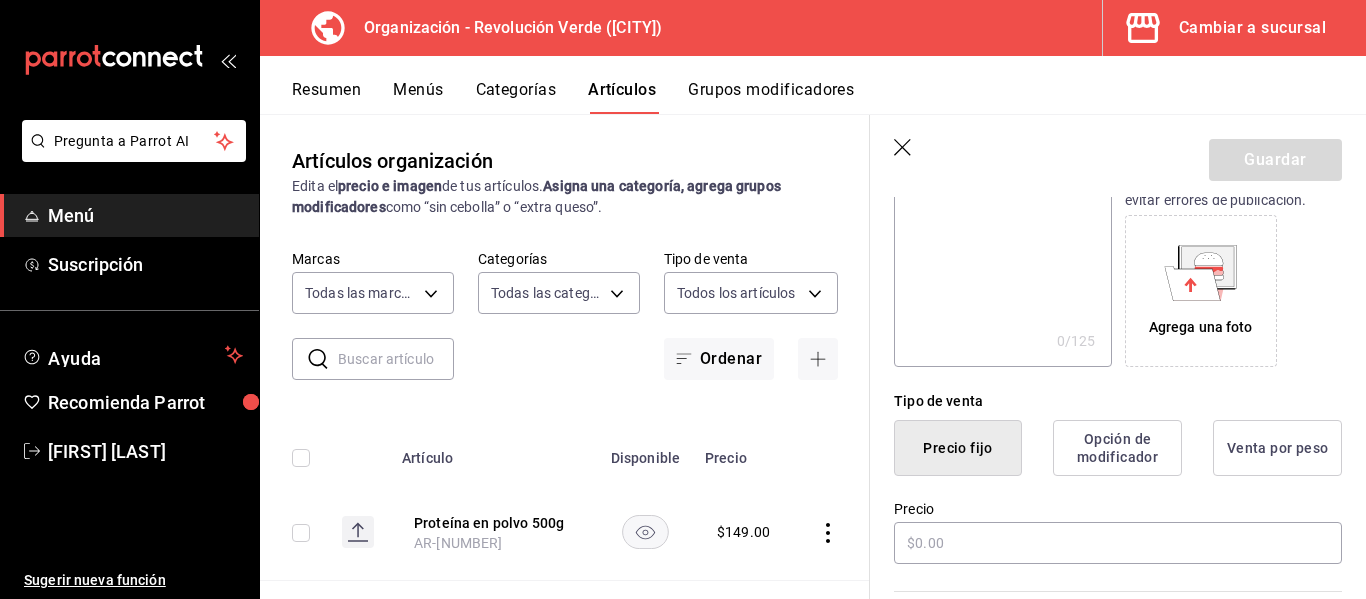 scroll, scrollTop: 305, scrollLeft: 0, axis: vertical 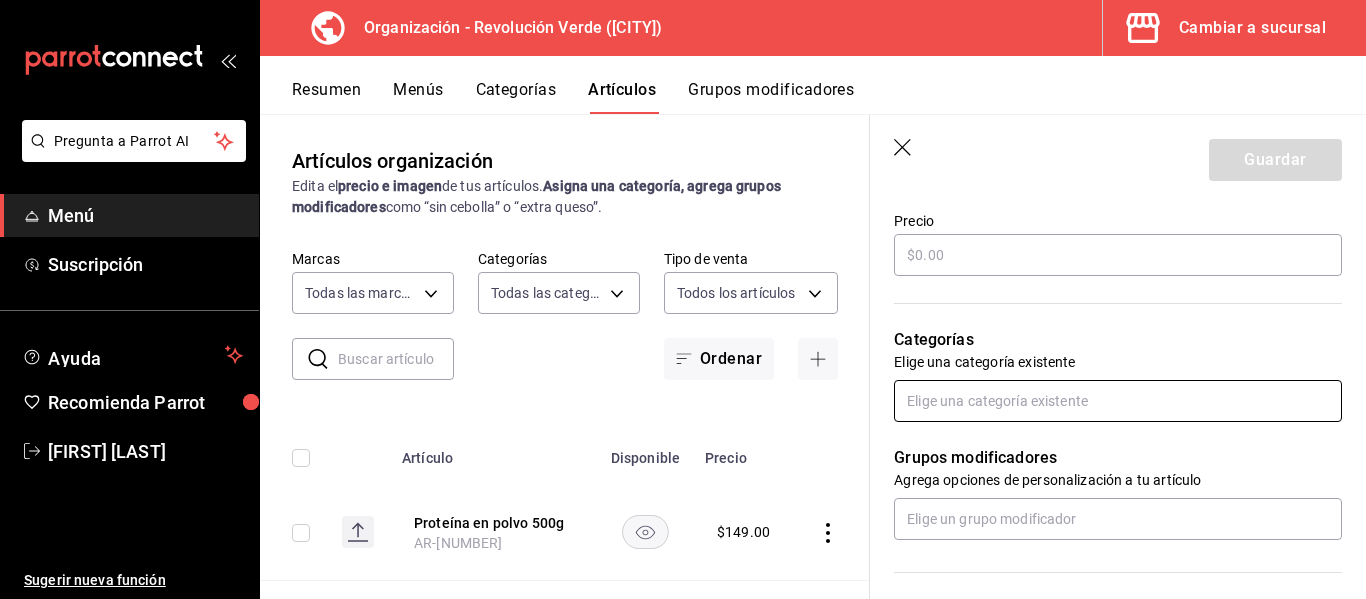 type on "Guisos 500g" 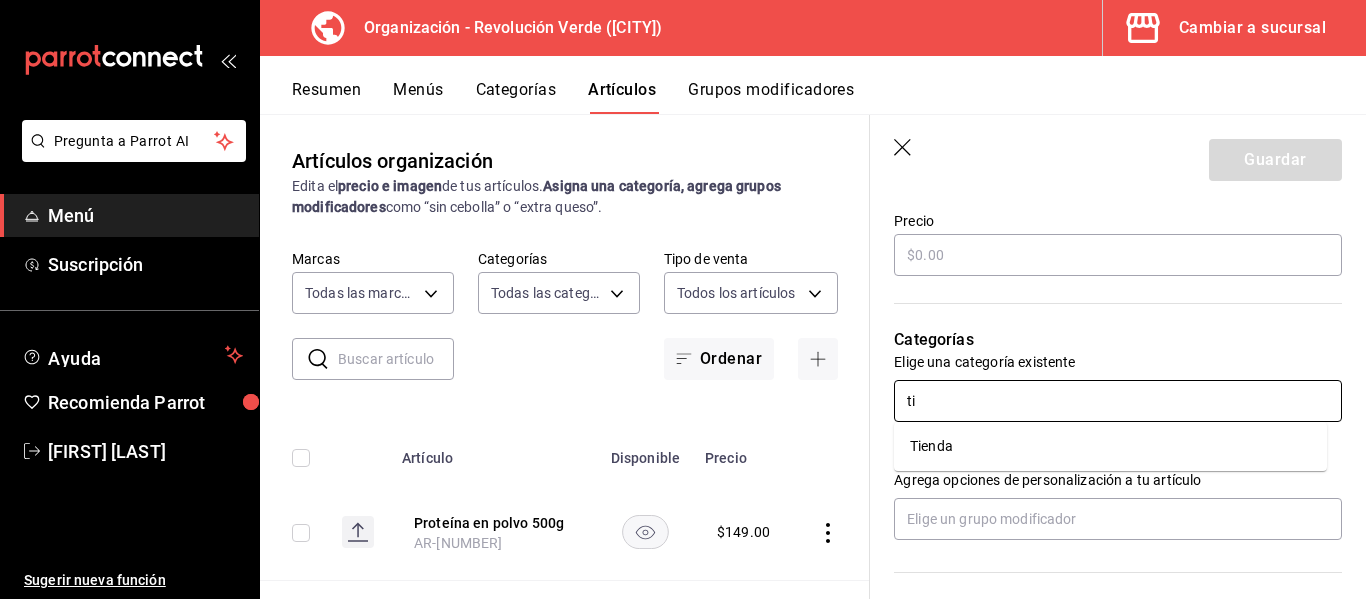 type on "tie" 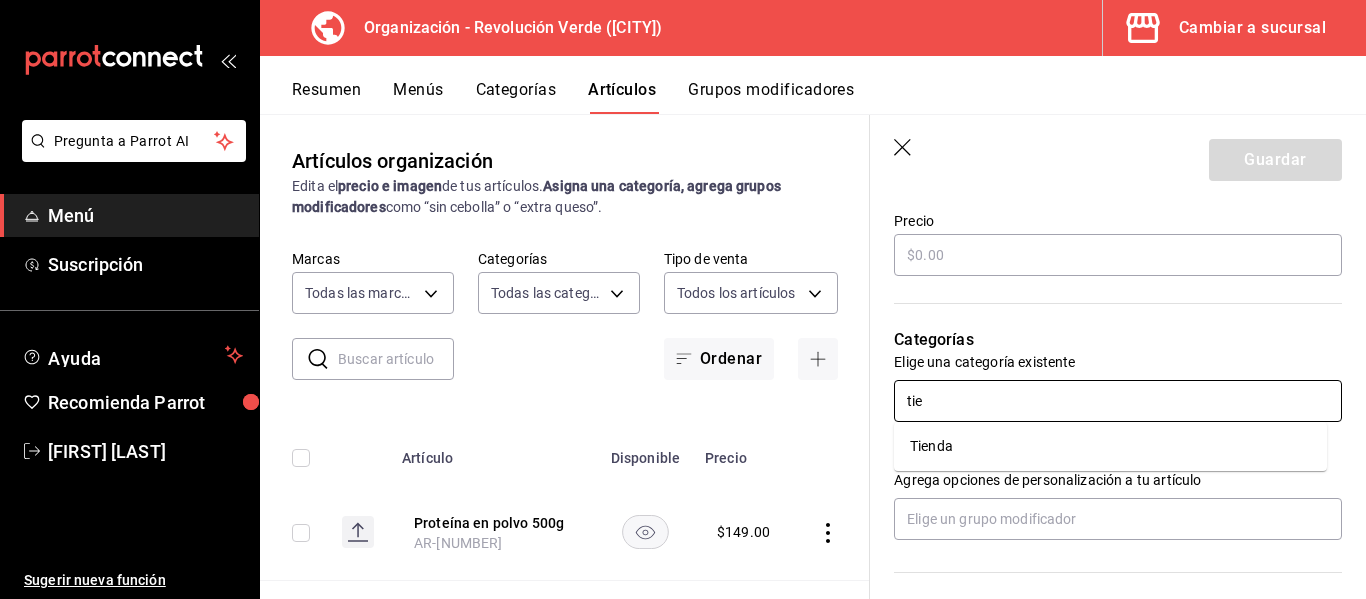 click on "Tienda" at bounding box center [1110, 446] 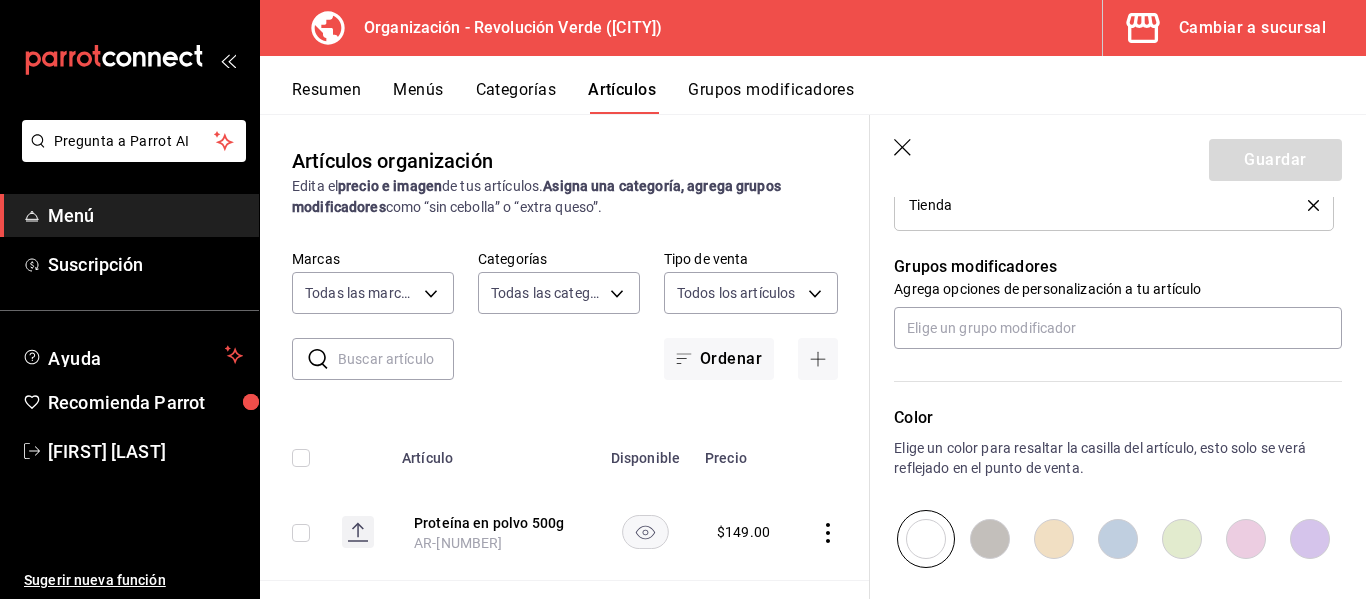 scroll, scrollTop: 852, scrollLeft: 0, axis: vertical 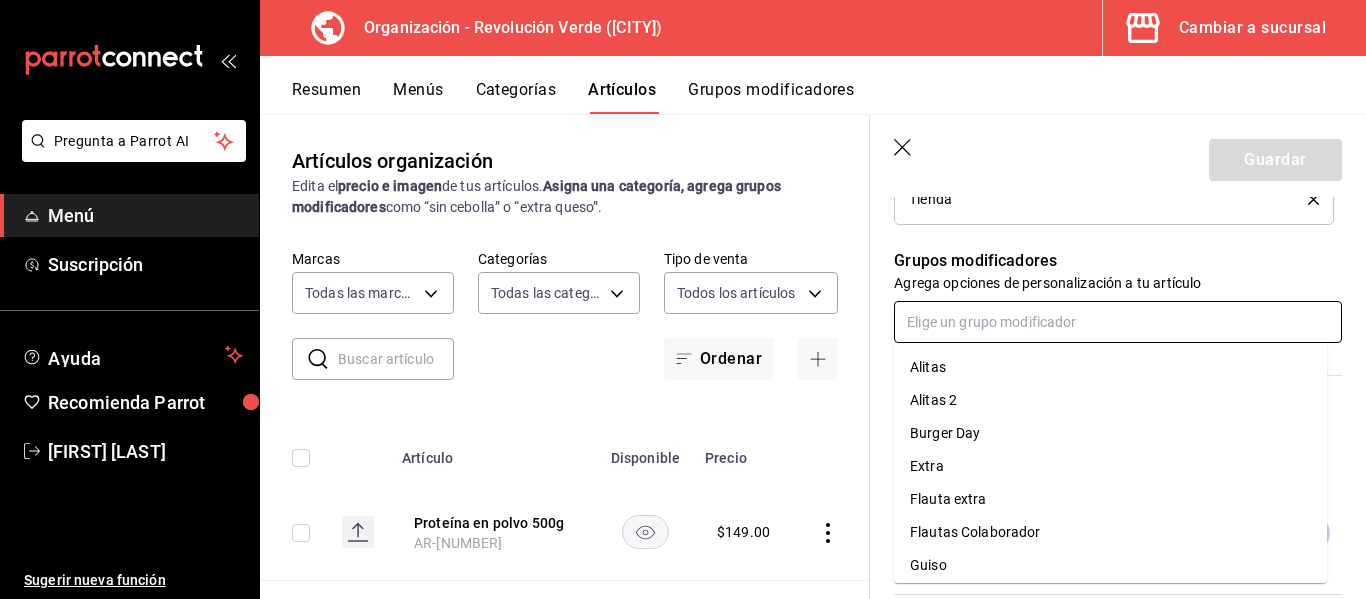 click on "Pregunta a Parrot AI Menú   Suscripción   Ayuda Recomienda Parrot   [FIRST] [LAST]   Sugerir nueva función   Organización - Revolución Verde ([CITY]) Cambiar a sucursal Resumen Menús Categorías Artículos Grupos modificadores Artículos organización Edita el  precio e imagen  de tus artículos.  Asigna una categoría, agrega grupos modificadores  como “sin cebolla” o “extra queso”. ​ ​ Marcas Todas las marcas, Sin marca [UUID] Categorías Todas las categorías, Sin categoría [UUID],[UUID],[UUID],[UUID],[UUID],[UUID],[UUID],[UUID],[UUID],[UUID],[UUID] Tipo de venta Todos los artículos ALL Ordenar Artículo Disponible Precio $ 149.00 $ $ $" at bounding box center (683, 299) 